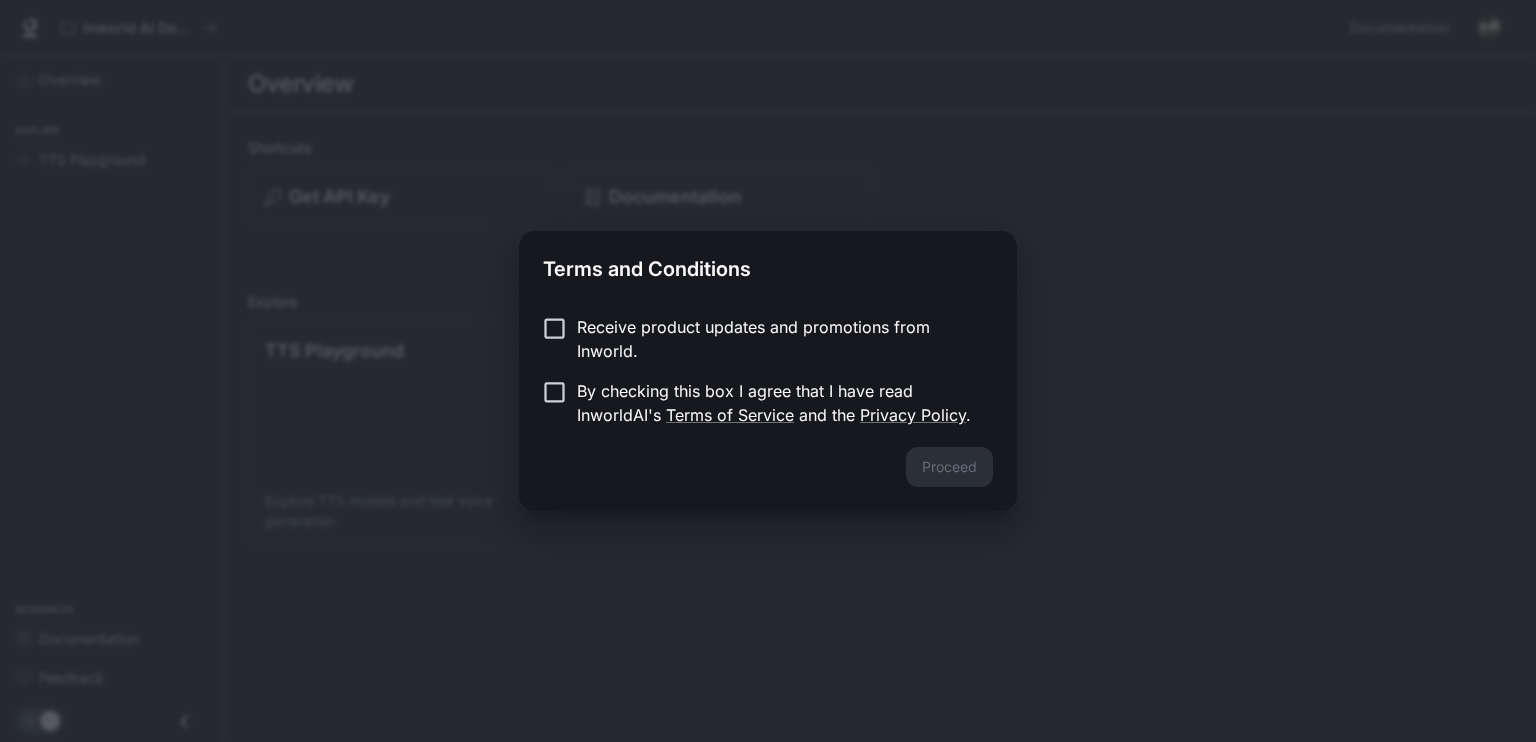 scroll, scrollTop: 0, scrollLeft: 0, axis: both 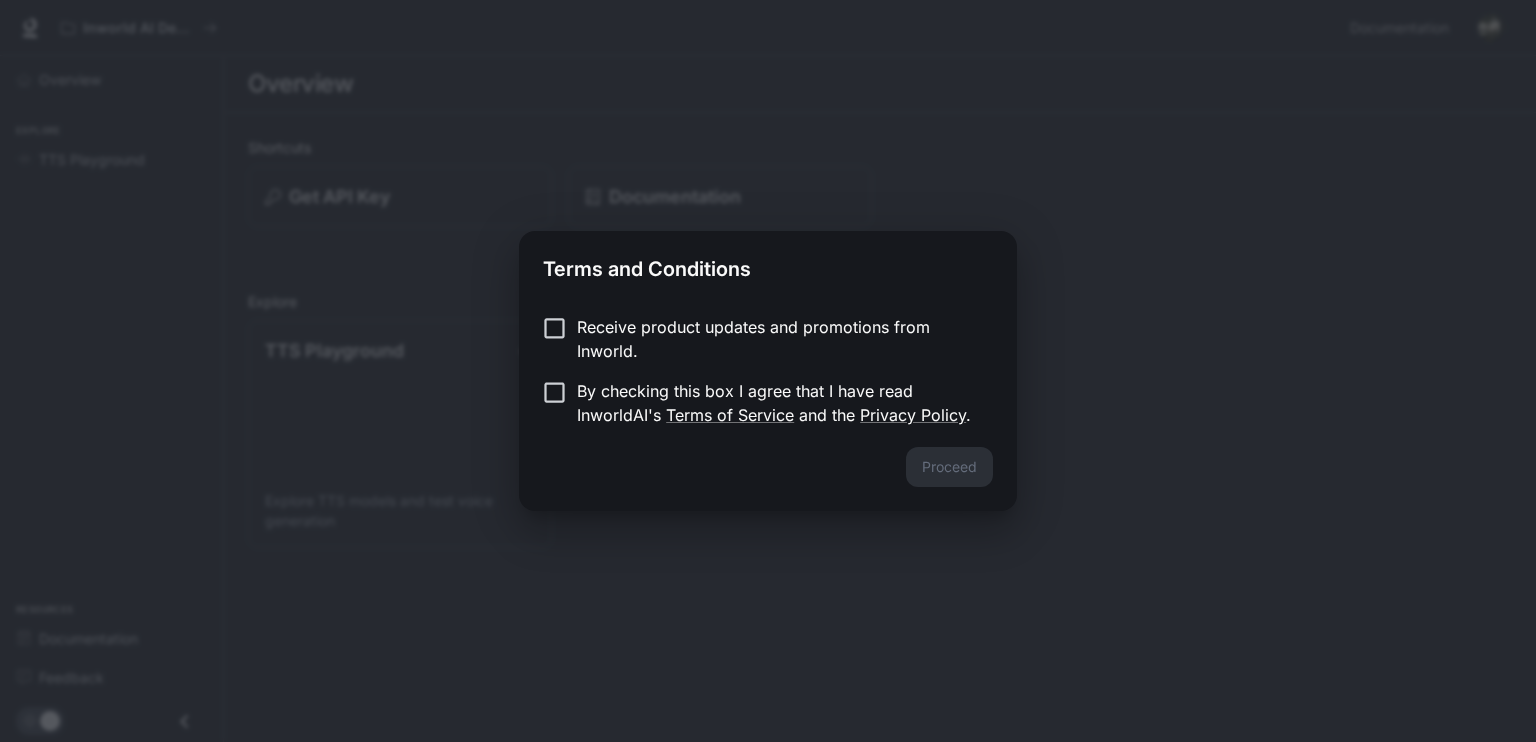 click on "By checking this box I agree that I have read InworldAI's   Terms of Service   and the   Privacy Policy ." at bounding box center (777, 403) 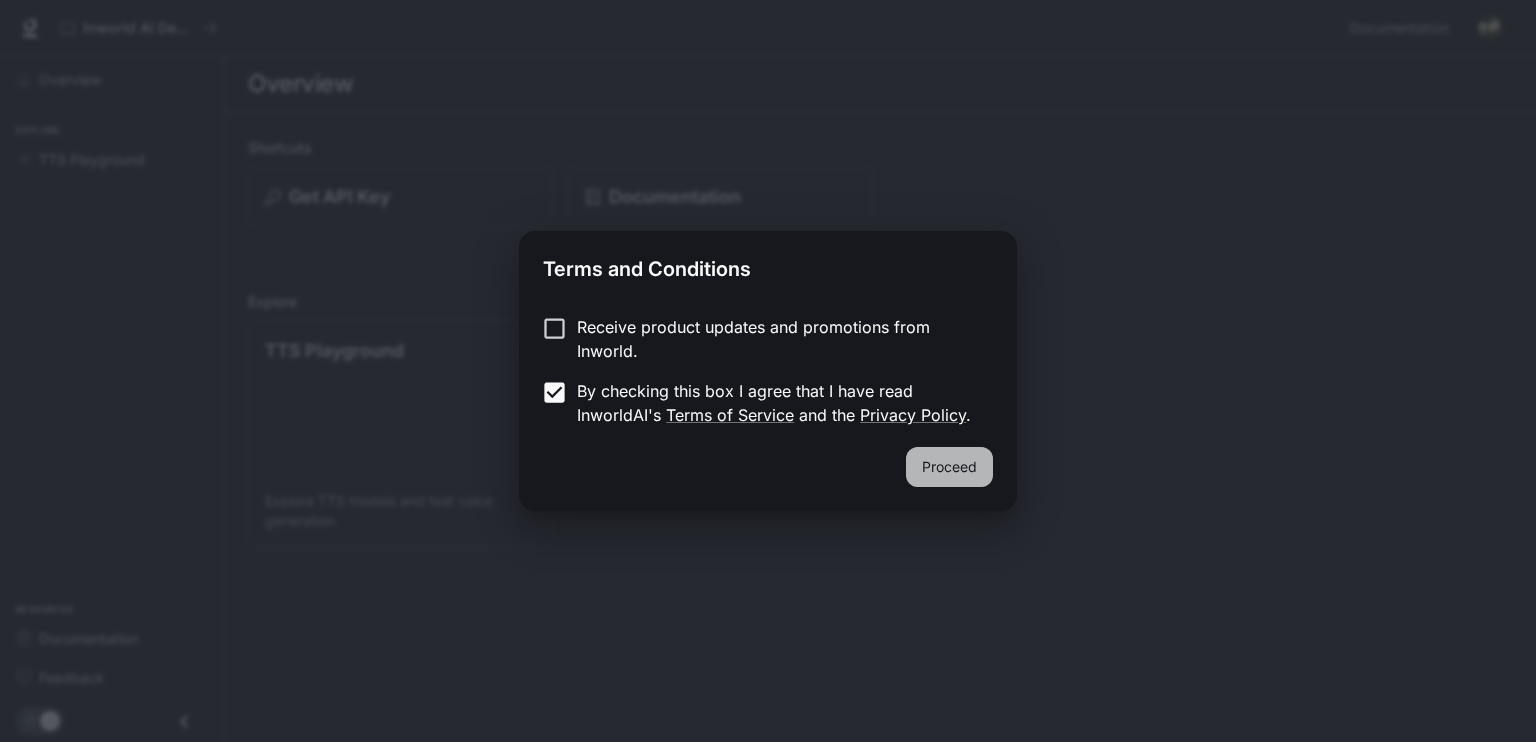 click on "Proceed" at bounding box center [949, 467] 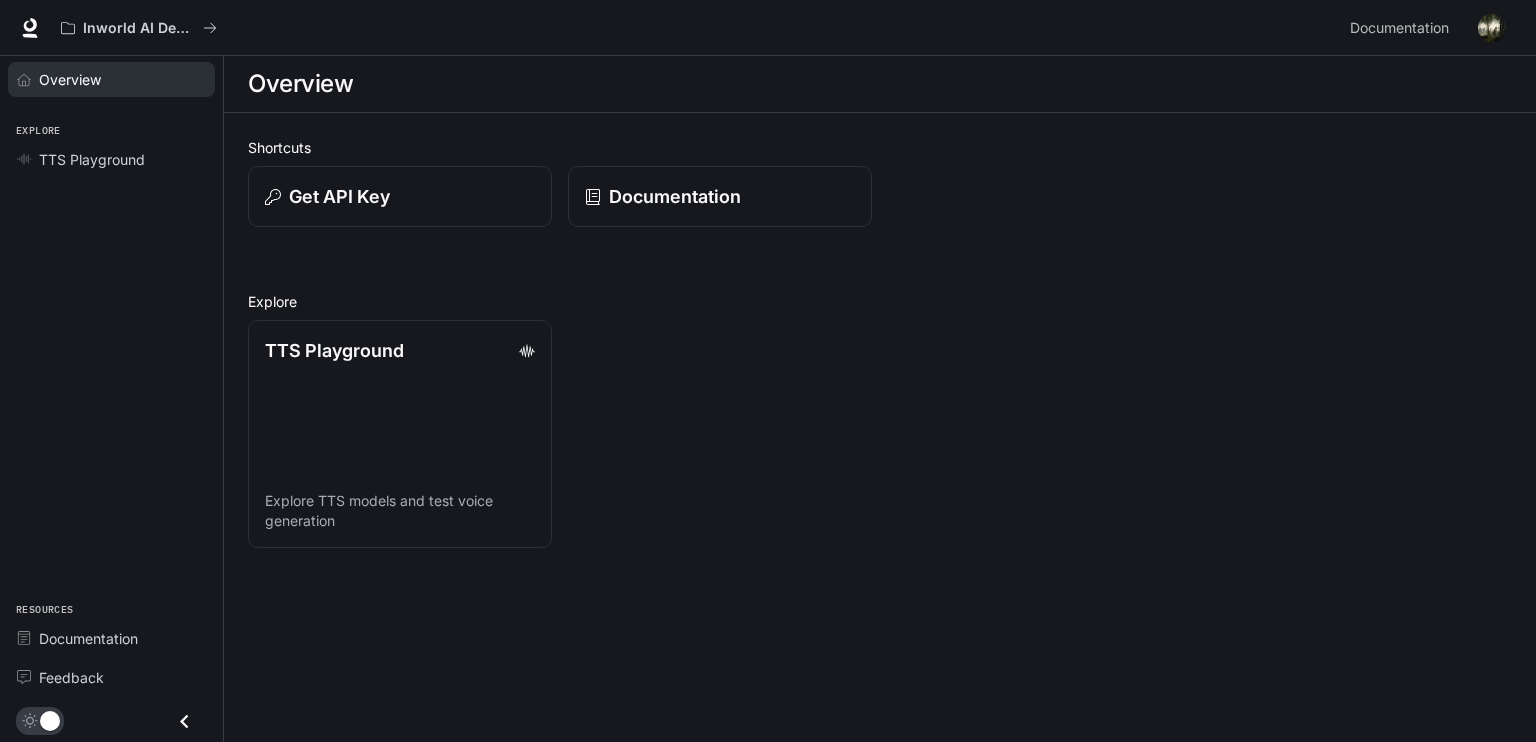 click on "Overview" at bounding box center [122, 79] 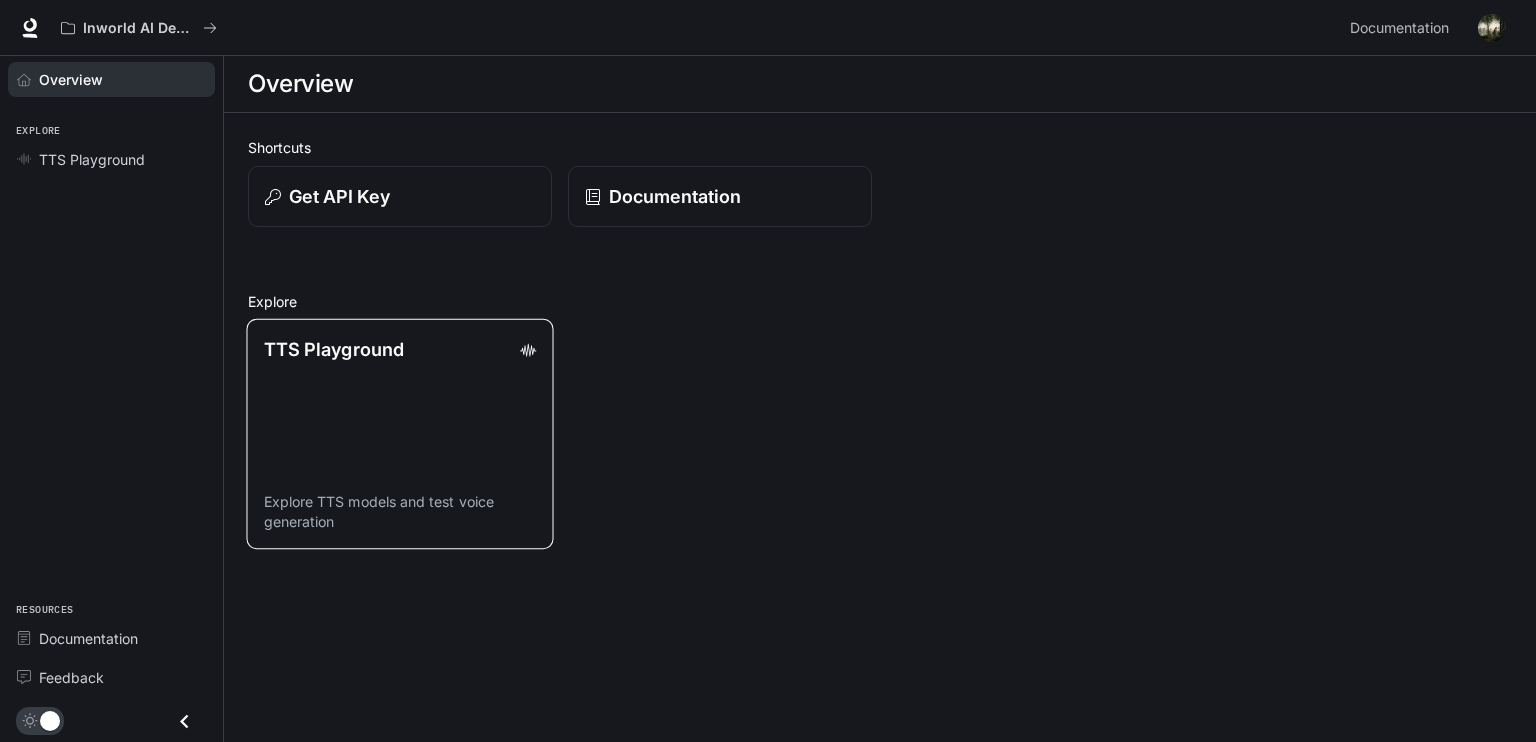 click on "TTS Playground Explore TTS models and test voice generation" at bounding box center [399, 434] 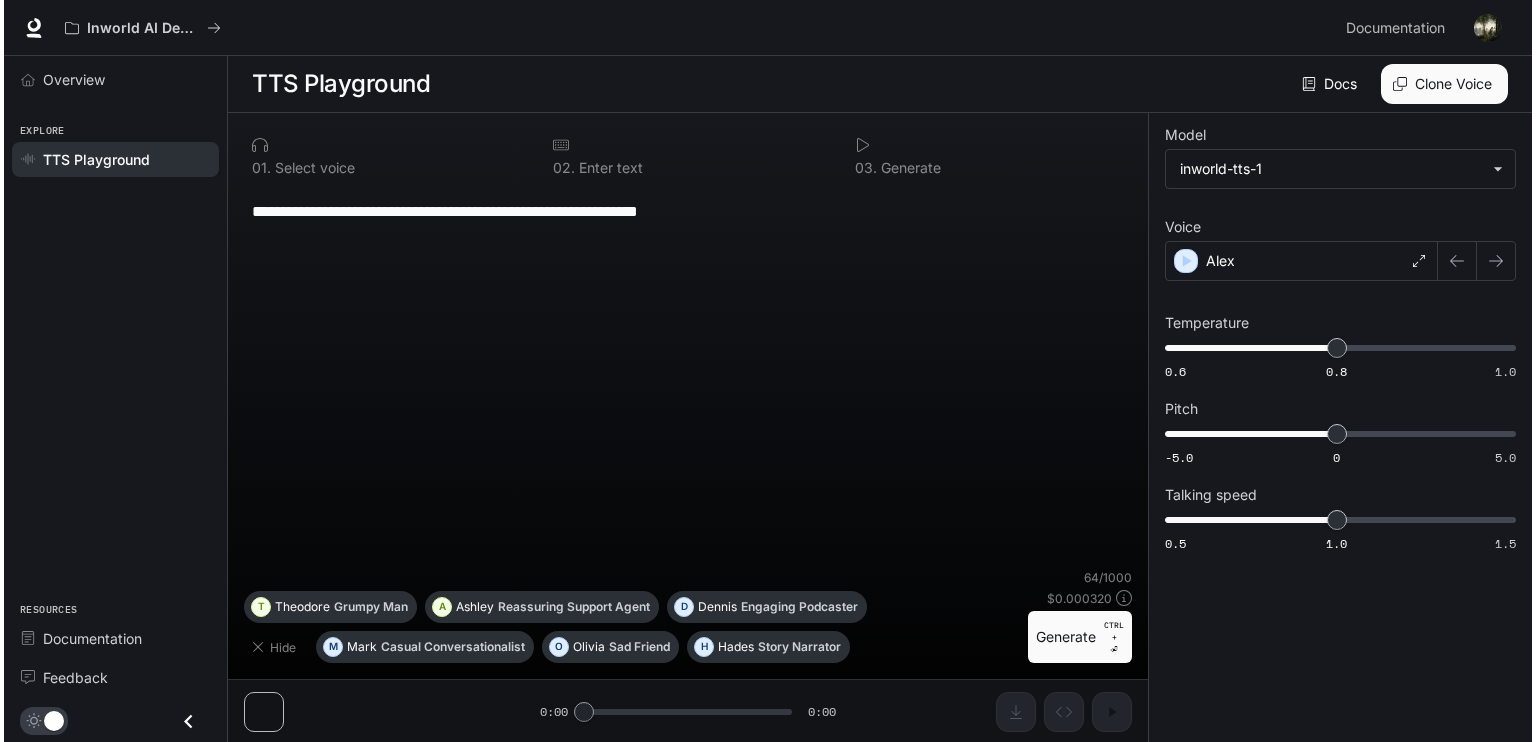 scroll, scrollTop: 0, scrollLeft: 0, axis: both 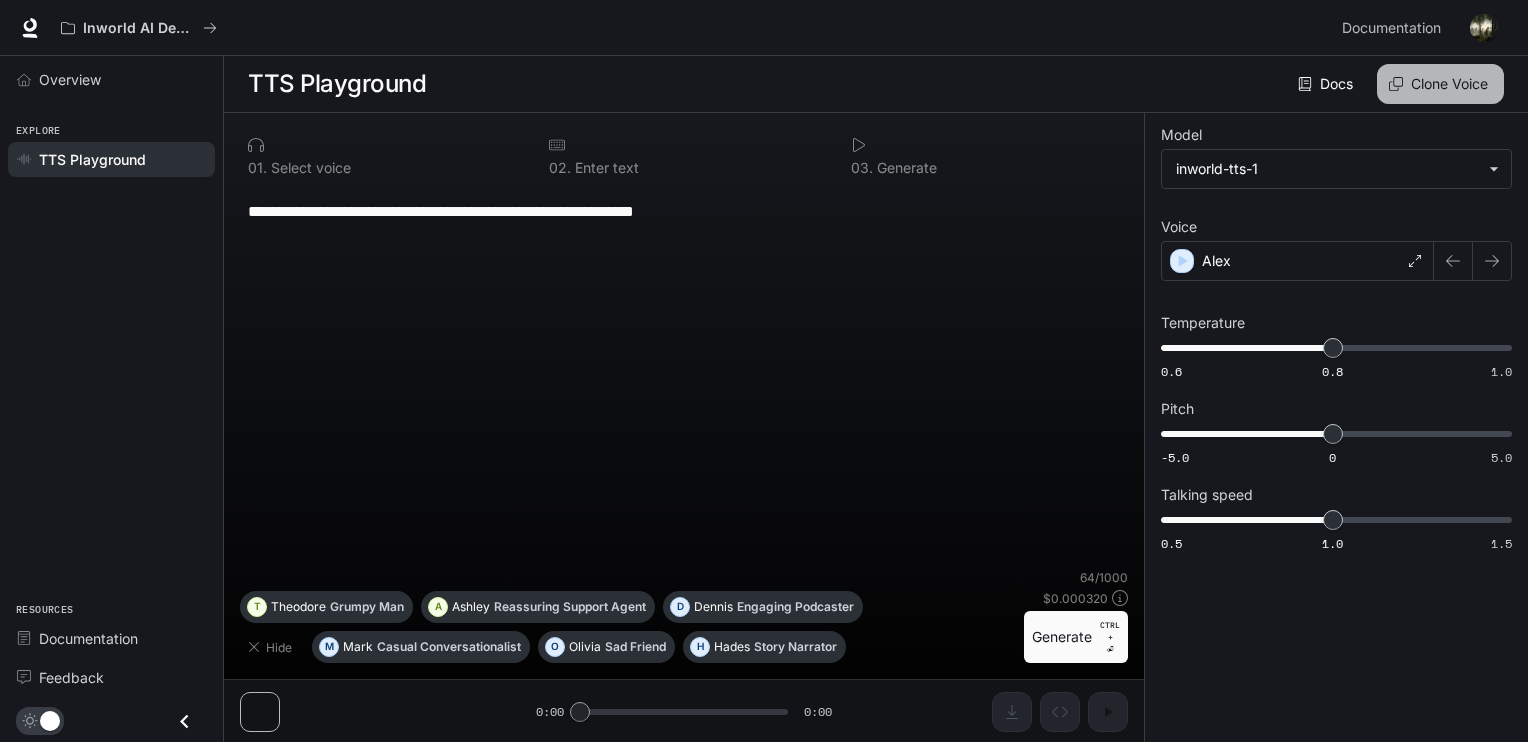 click on "Clone Voice" at bounding box center [1440, 84] 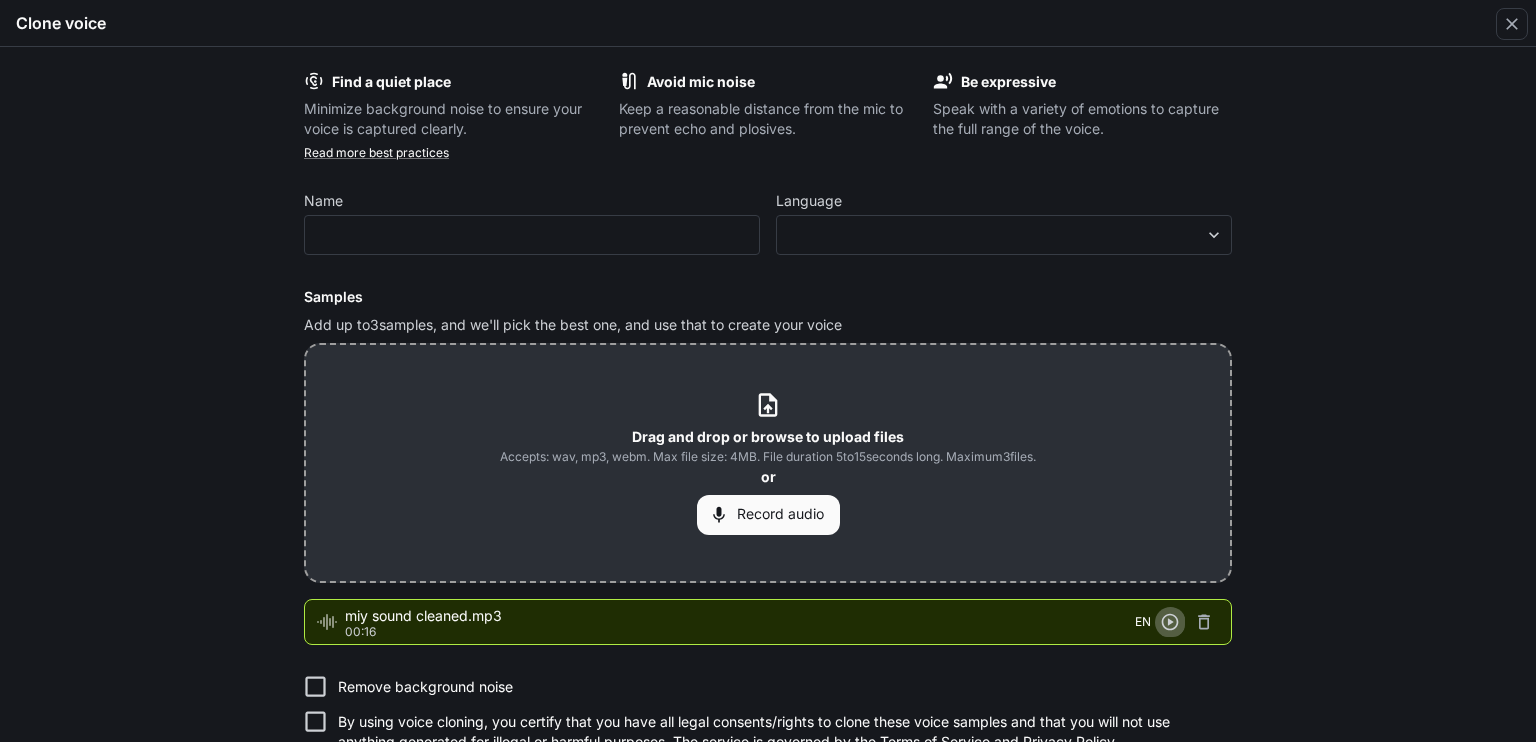 click 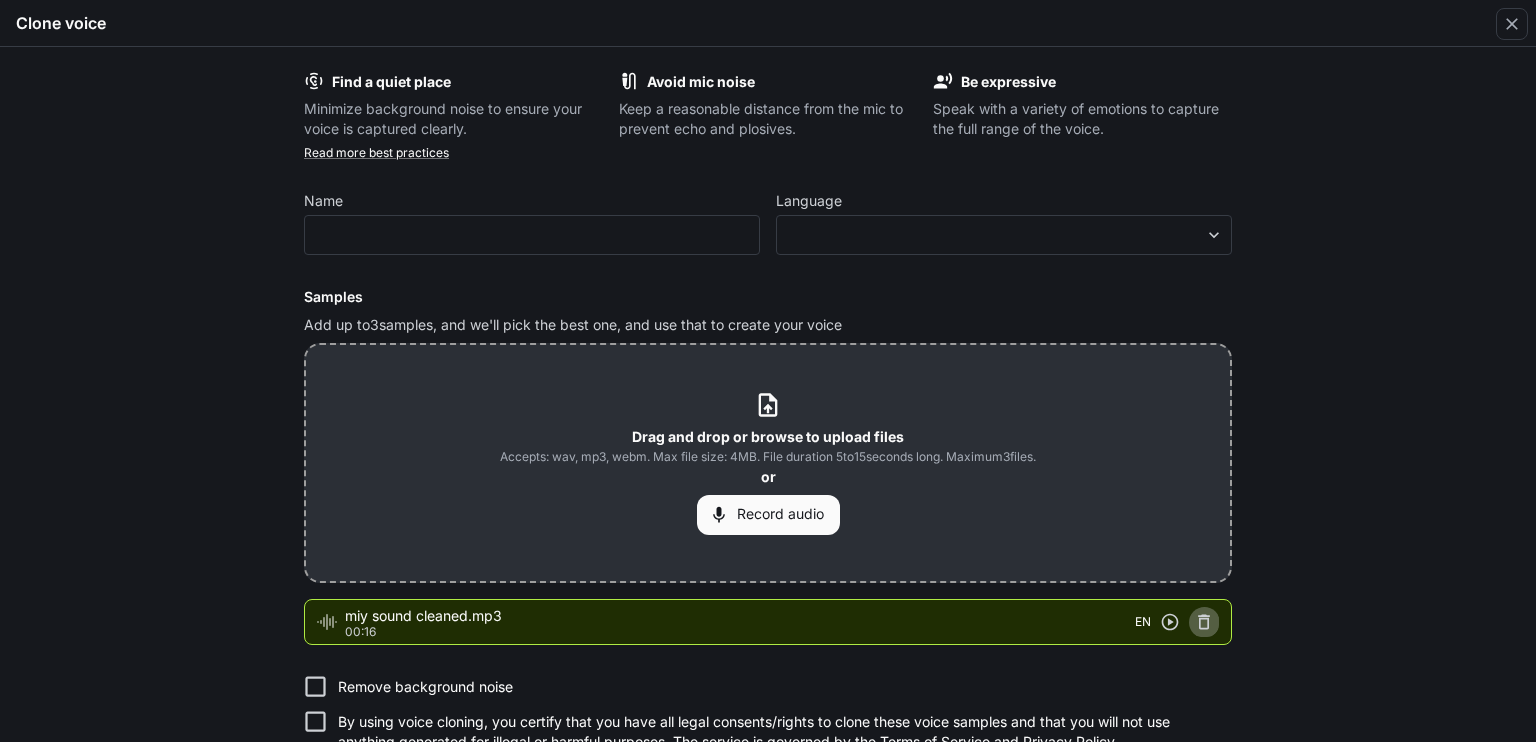 click 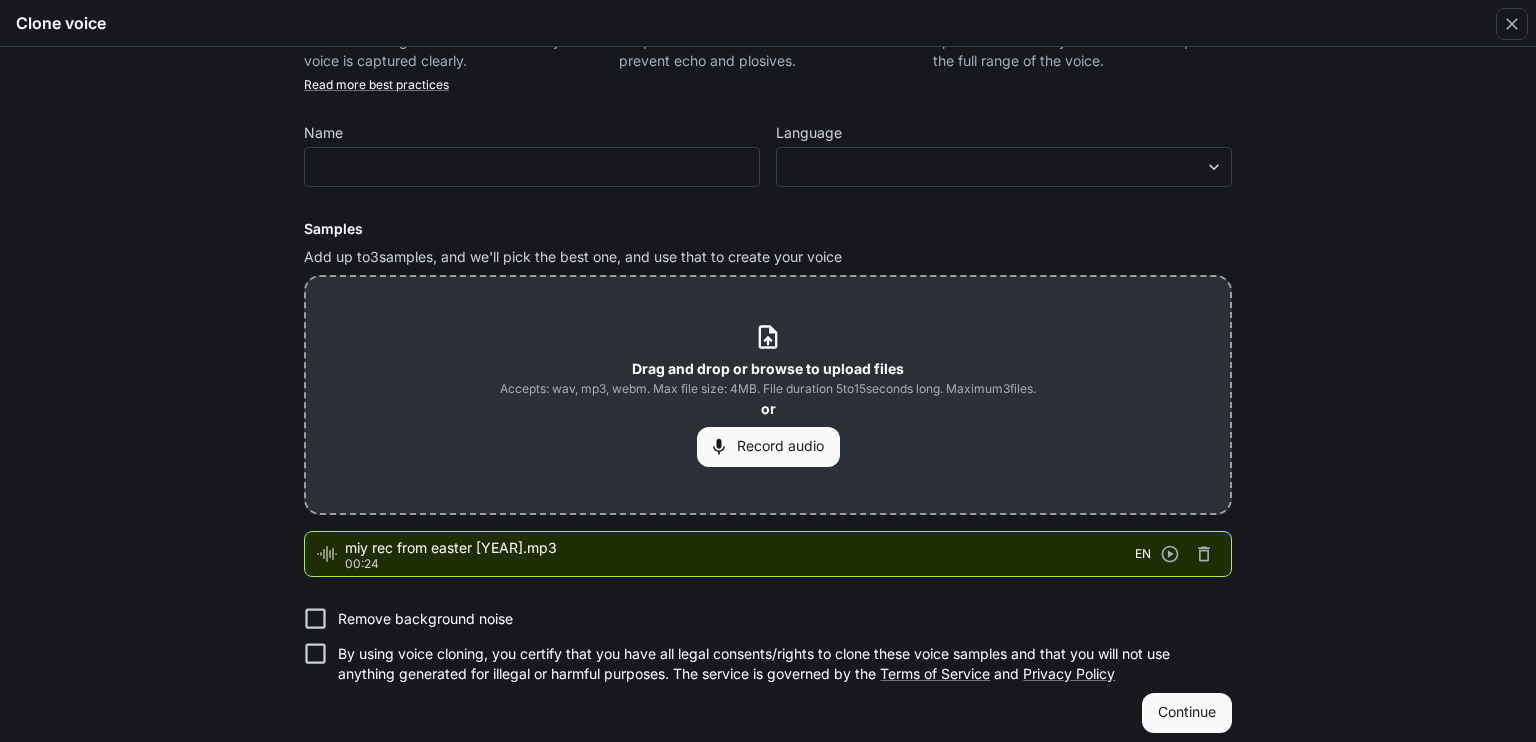 scroll, scrollTop: 81, scrollLeft: 0, axis: vertical 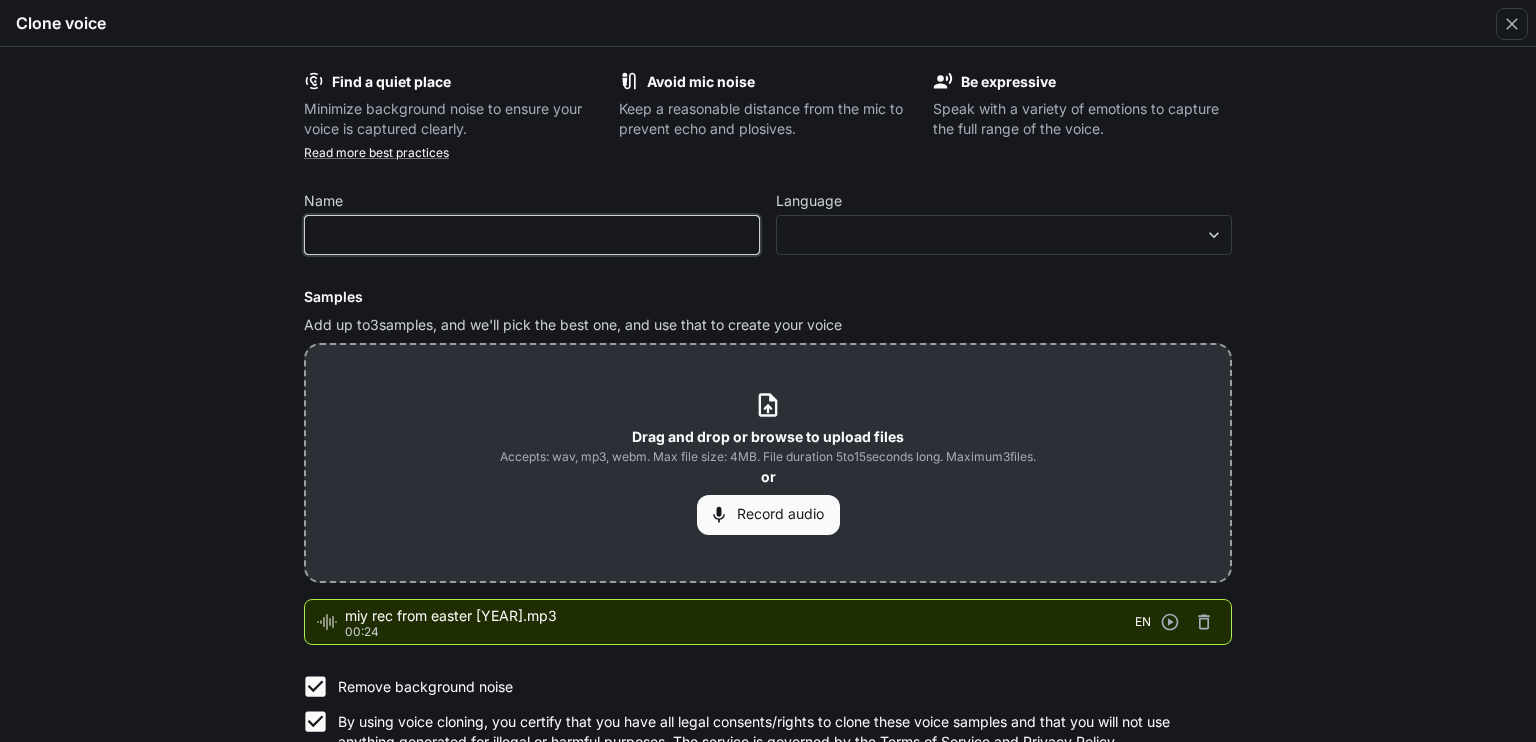 click at bounding box center [532, 235] 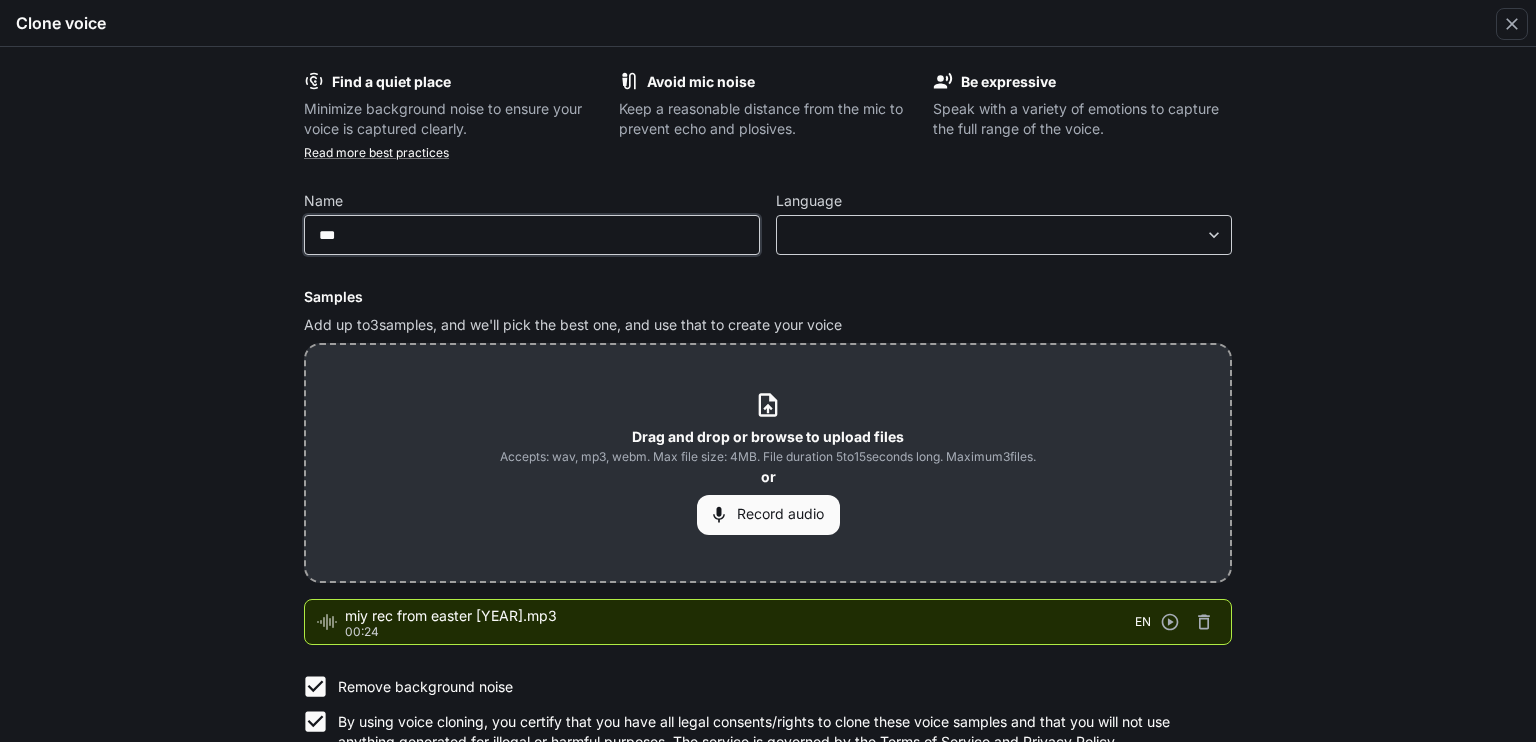 type on "***" 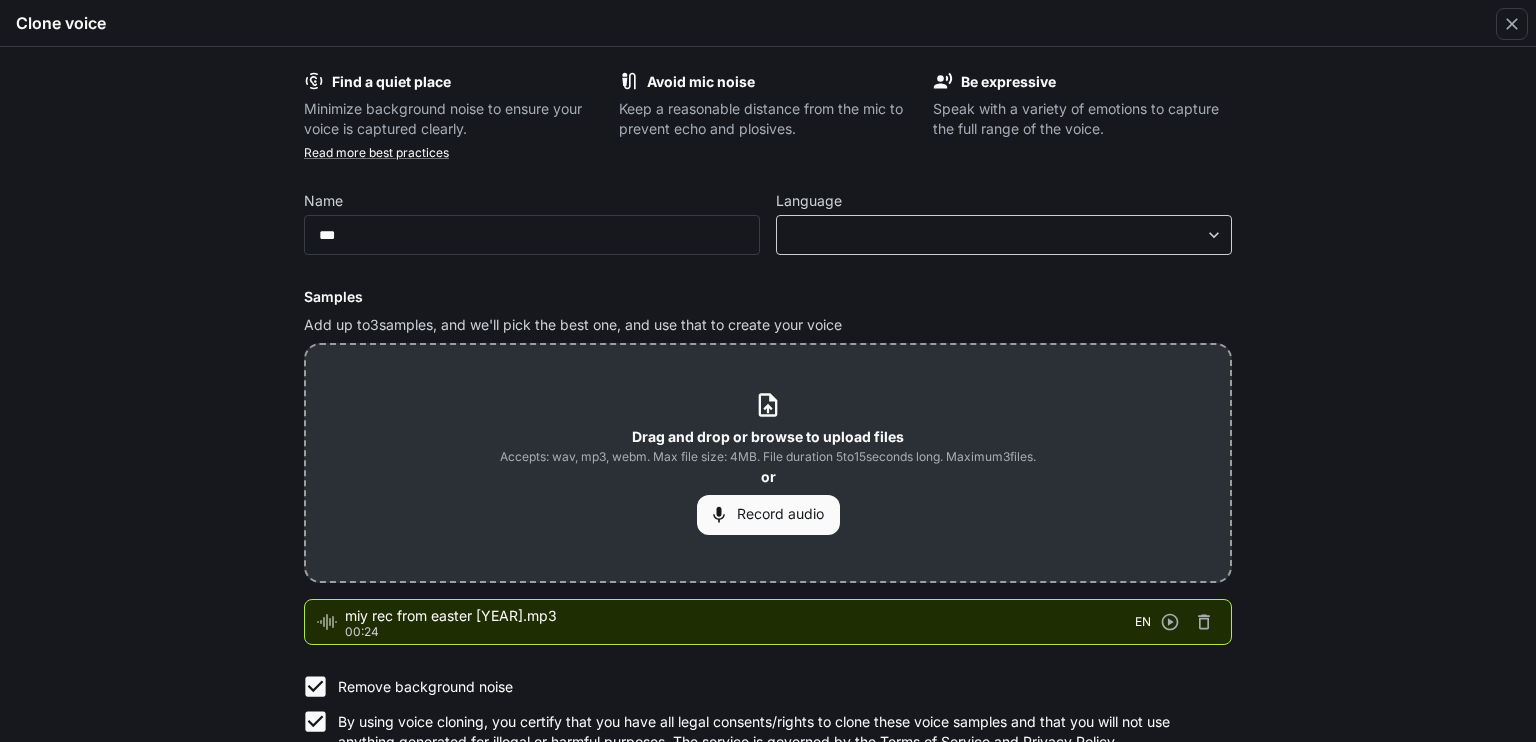 click on "​ ​" at bounding box center [1004, 235] 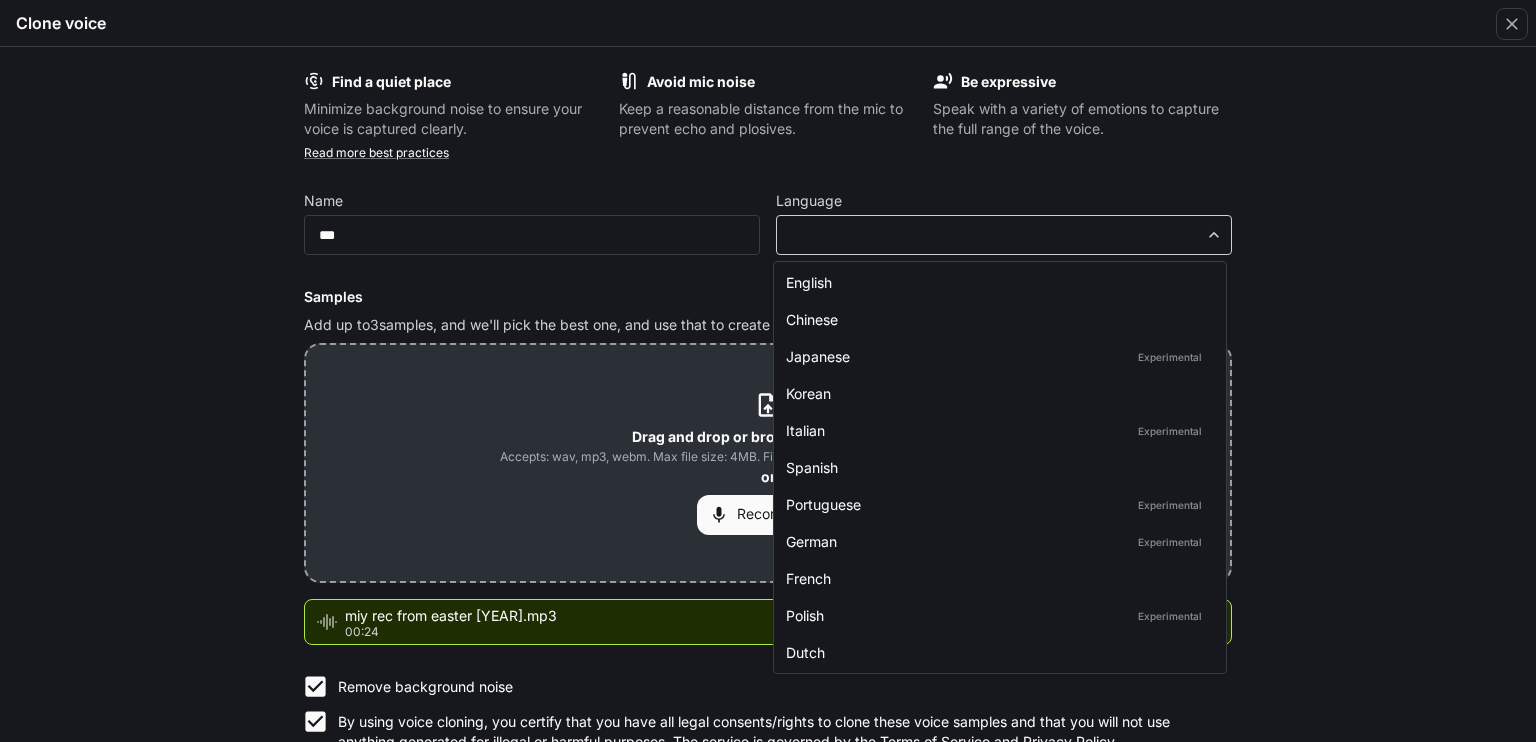 click on "**********" at bounding box center (768, 371) 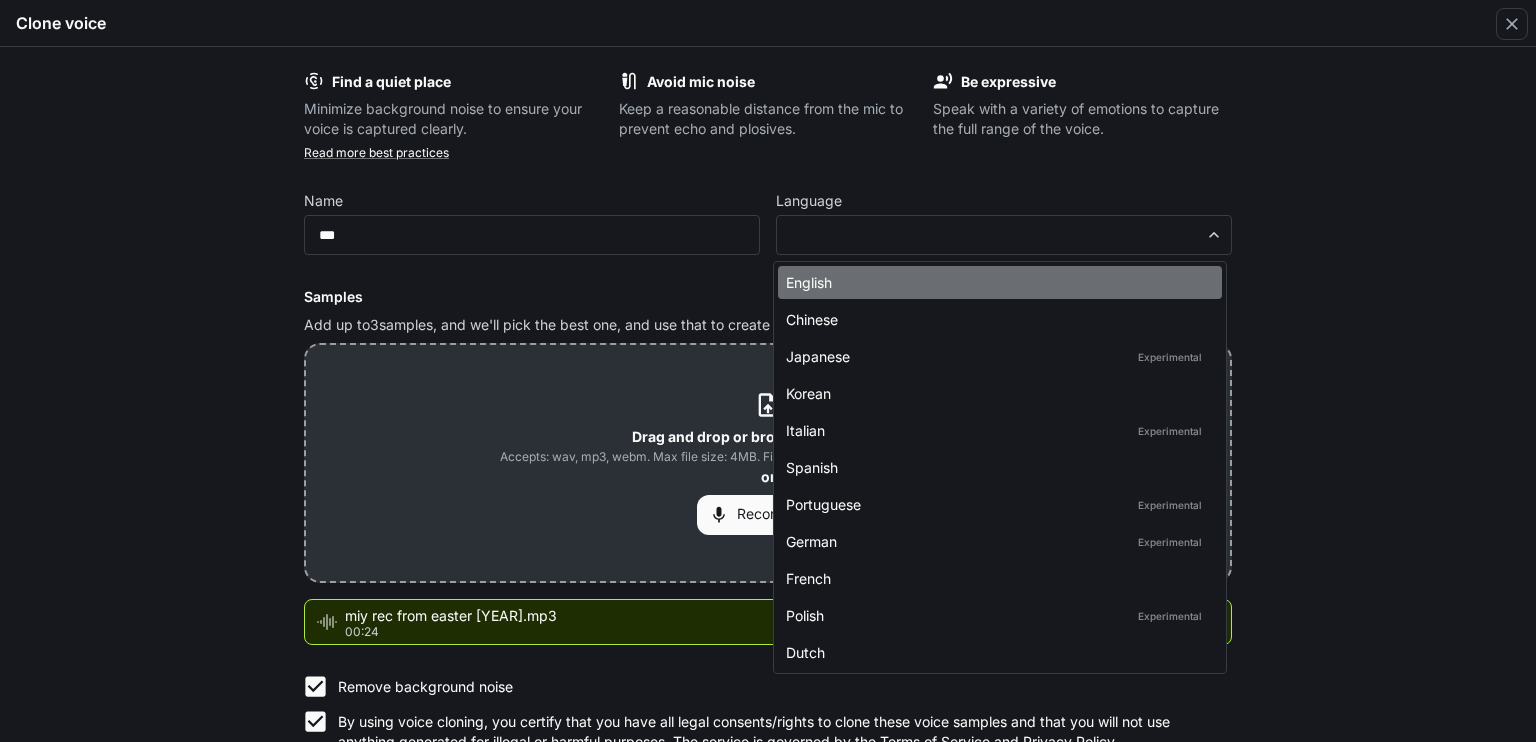 click on "English" at bounding box center (996, 282) 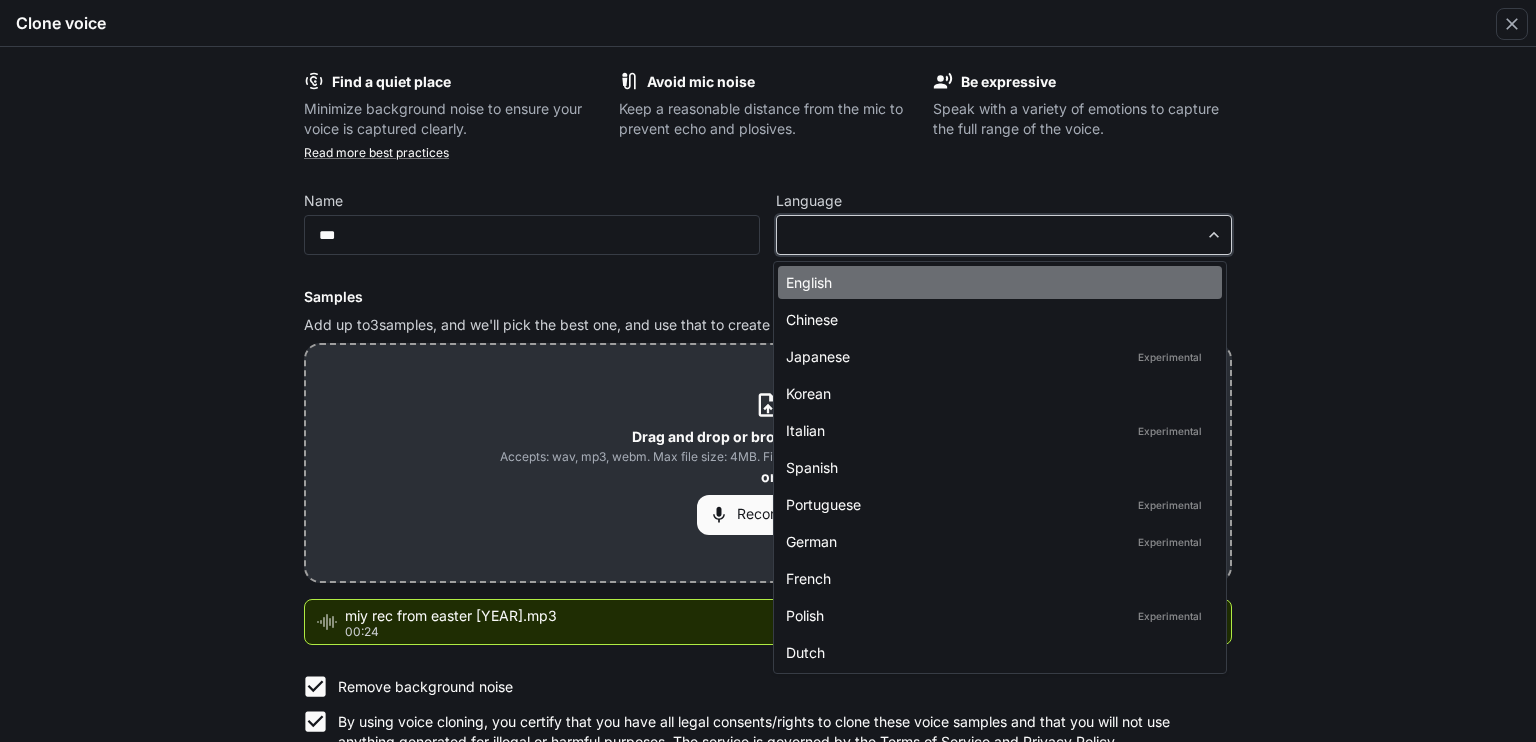 type on "*****" 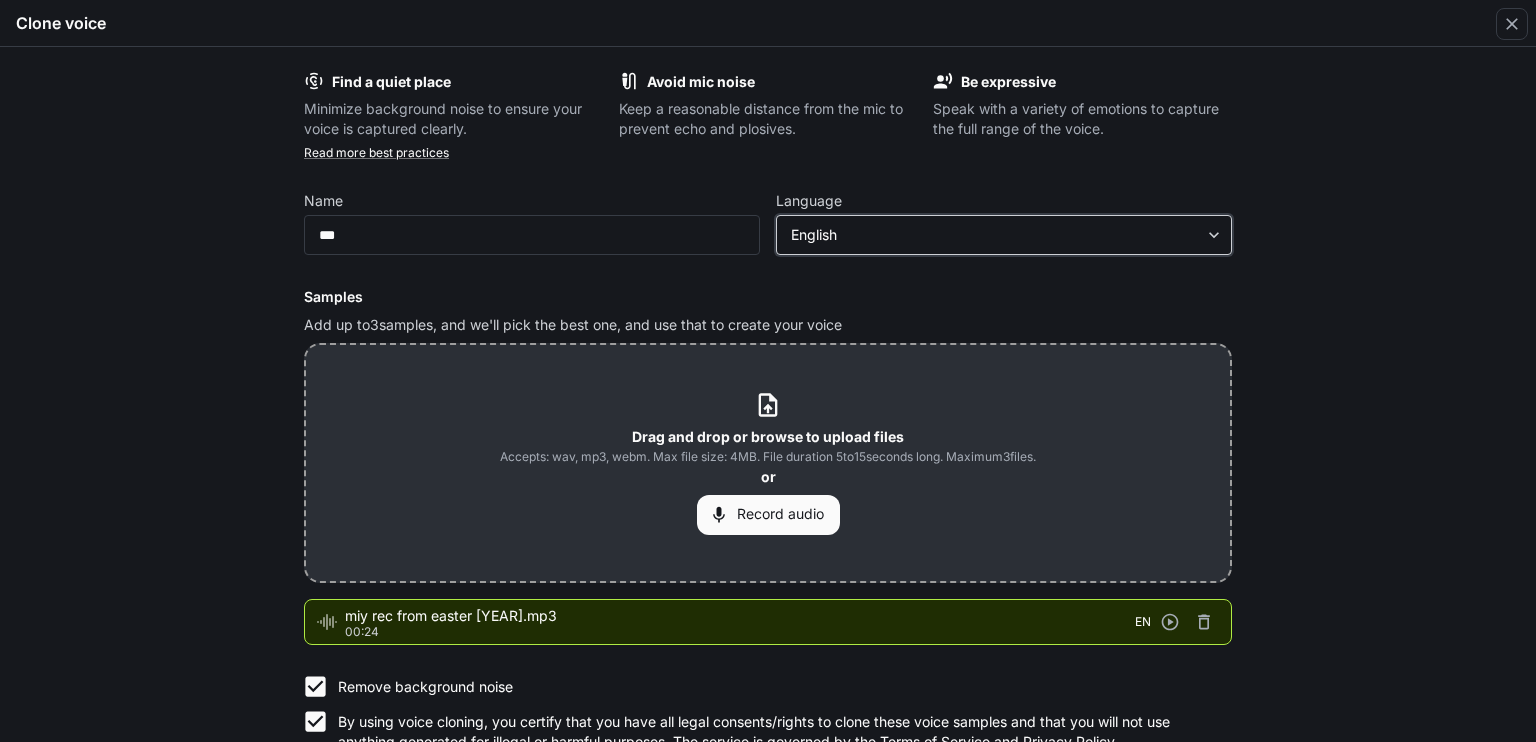 scroll, scrollTop: 81, scrollLeft: 0, axis: vertical 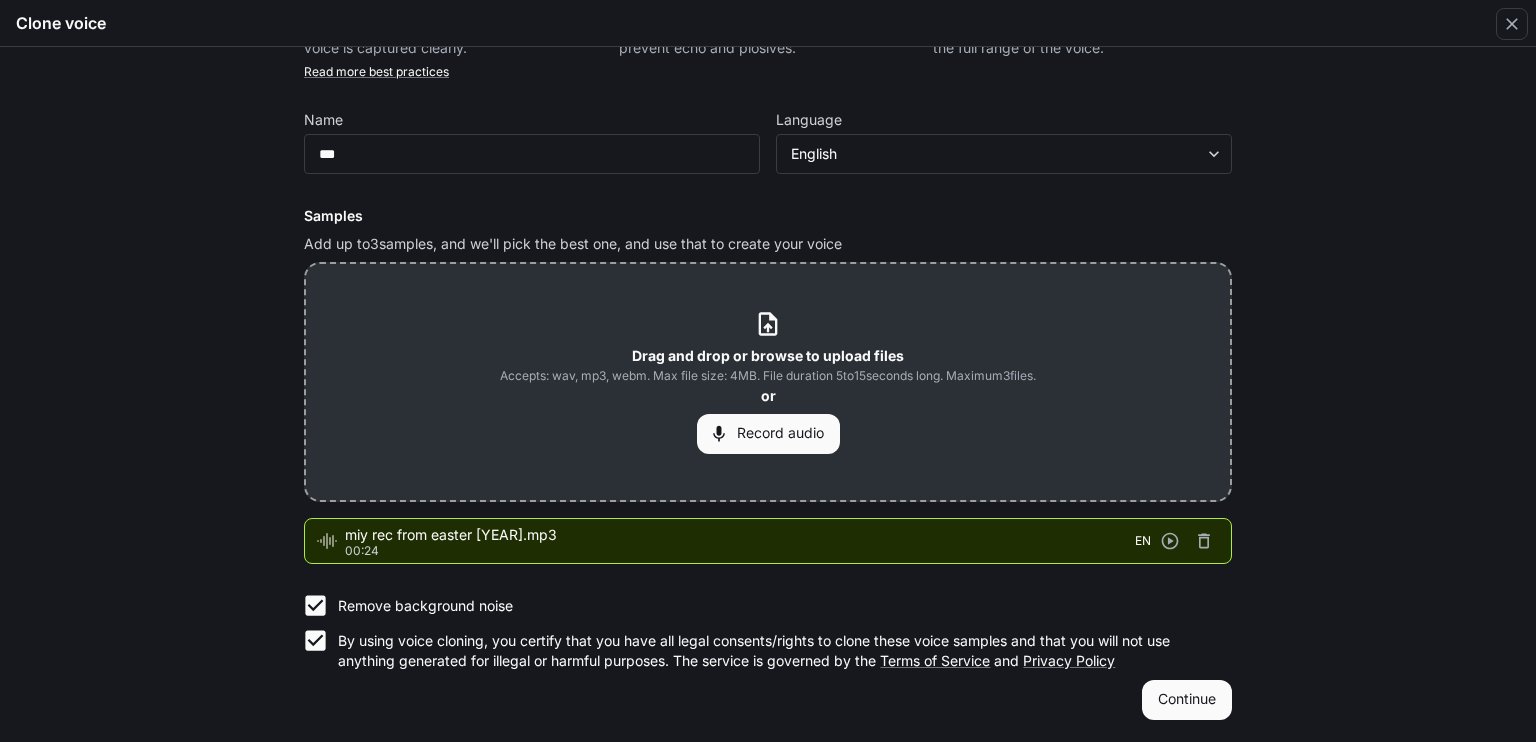 click on "Continue" at bounding box center [1187, 700] 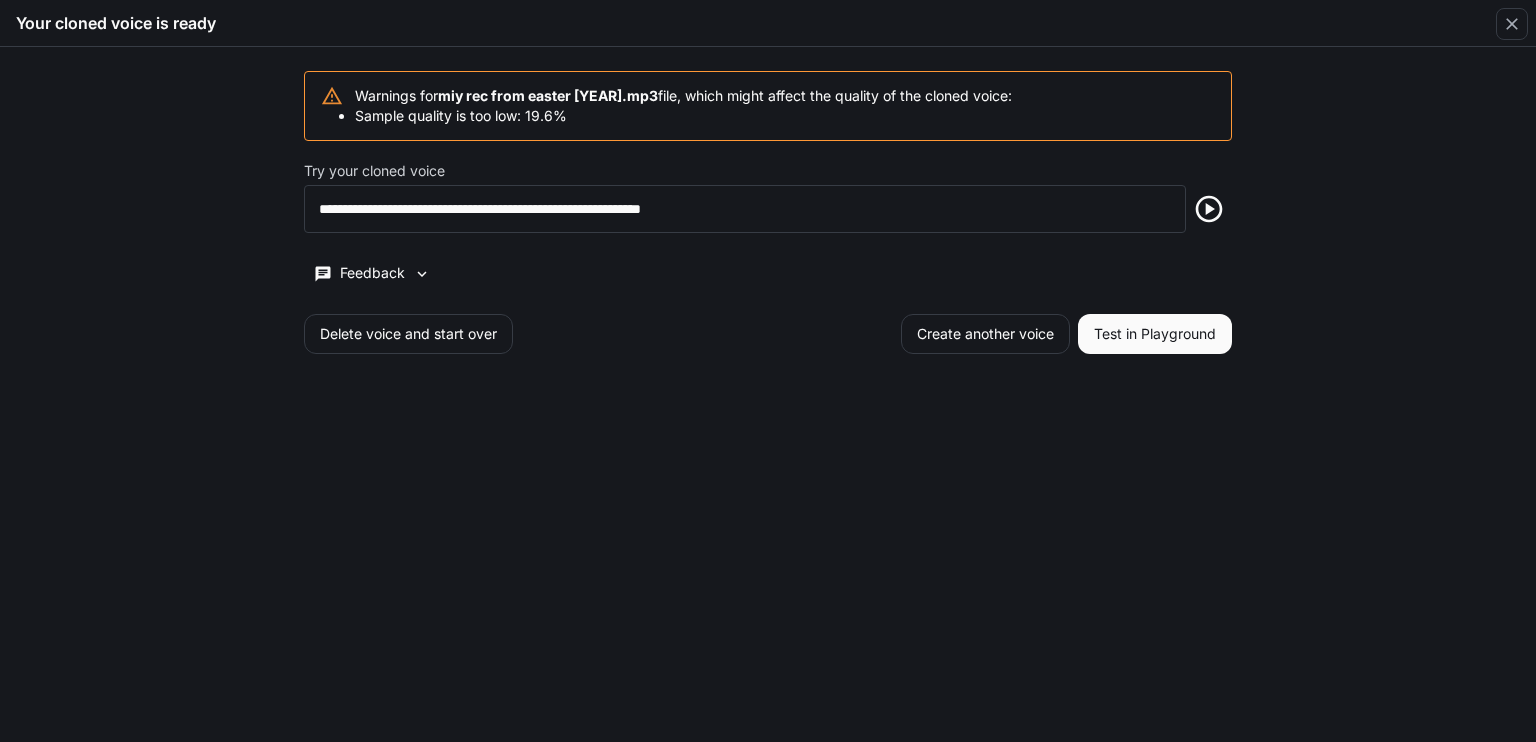scroll, scrollTop: 0, scrollLeft: 0, axis: both 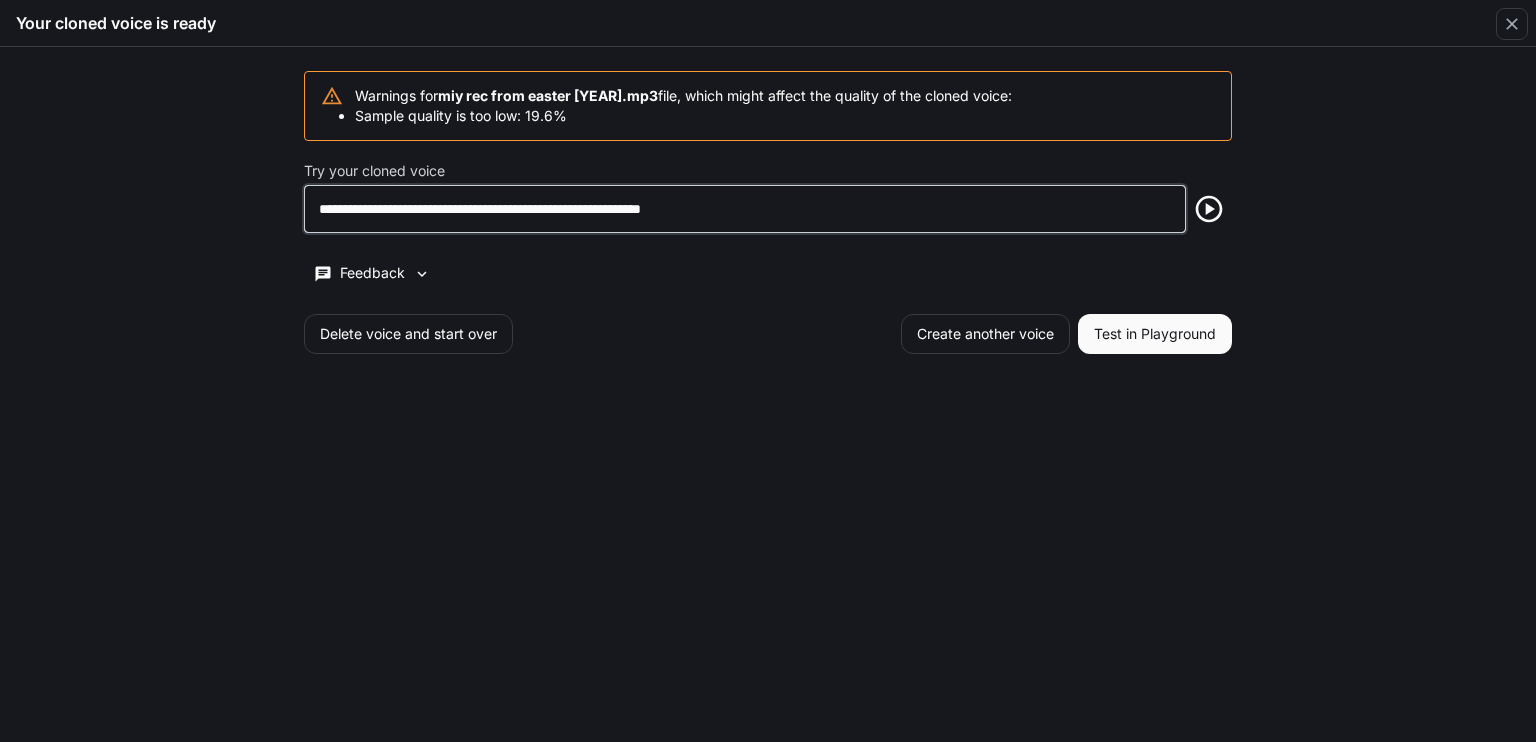 click on "**********" at bounding box center [745, 209] 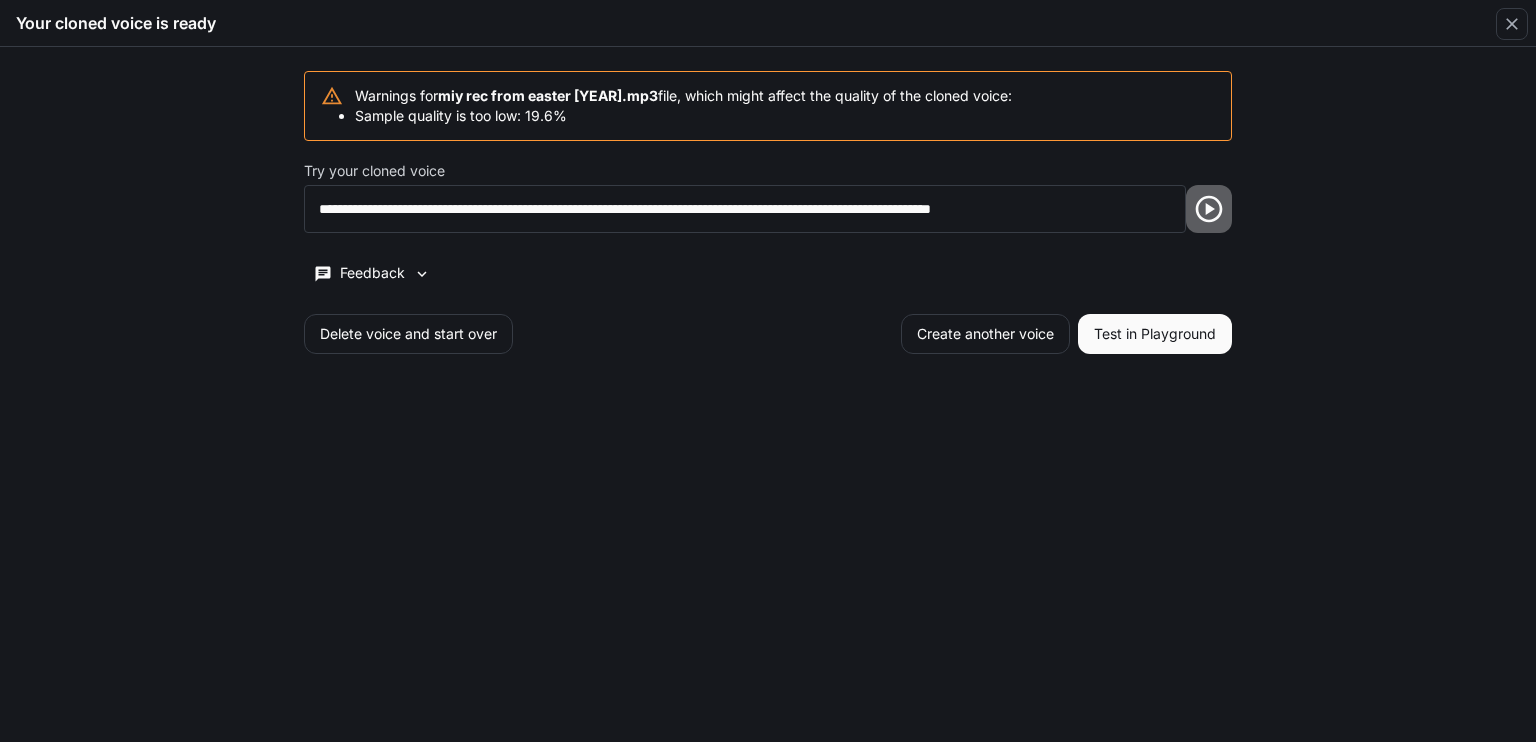 click 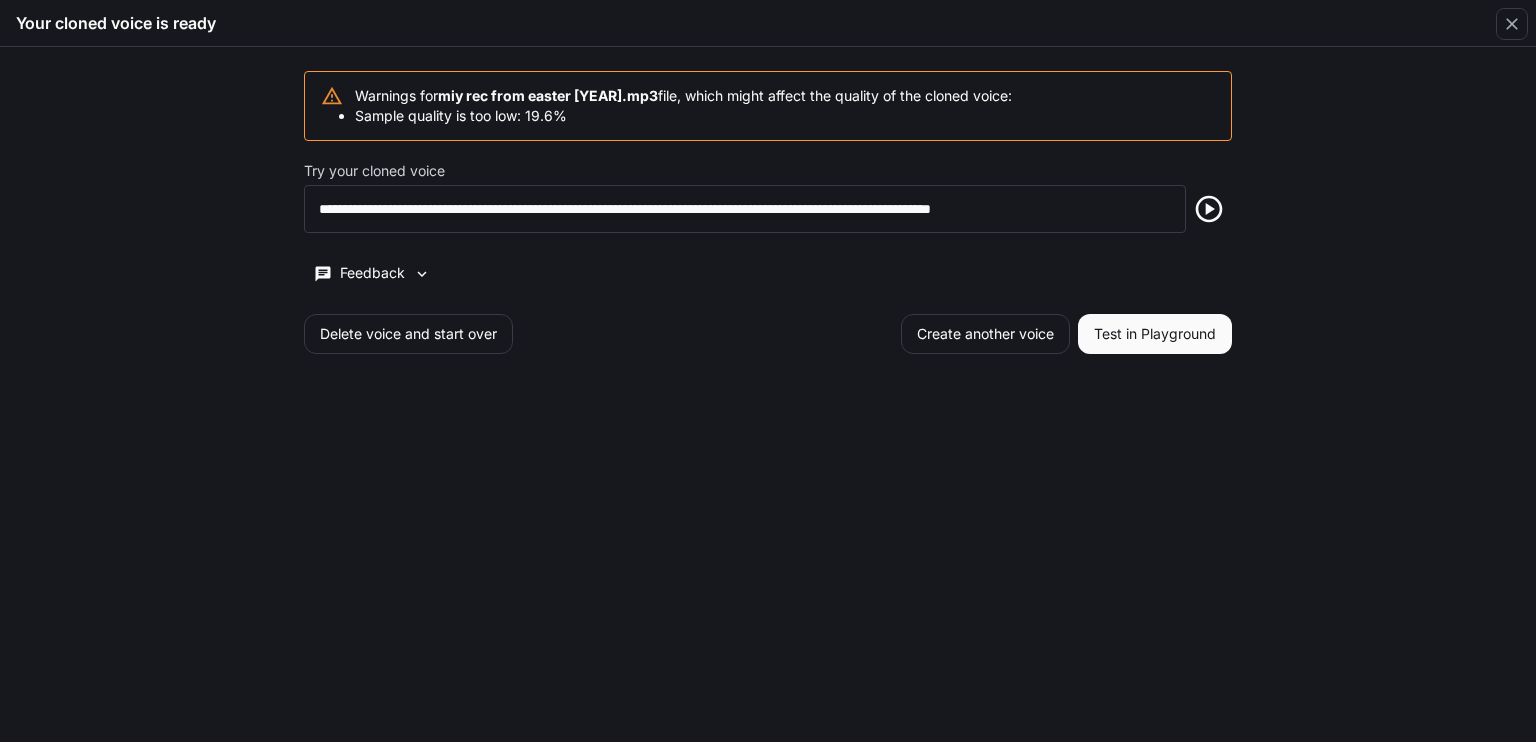 click 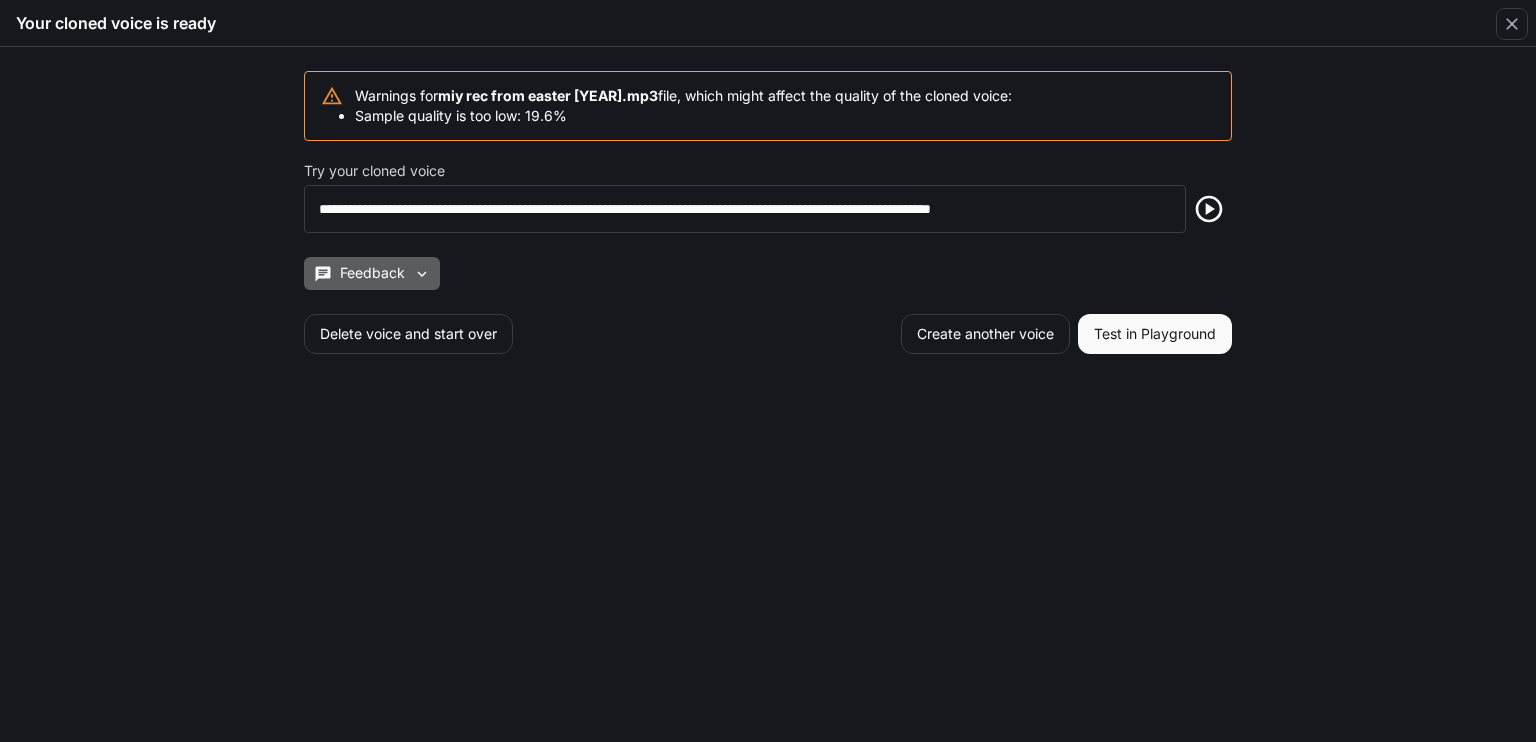 click 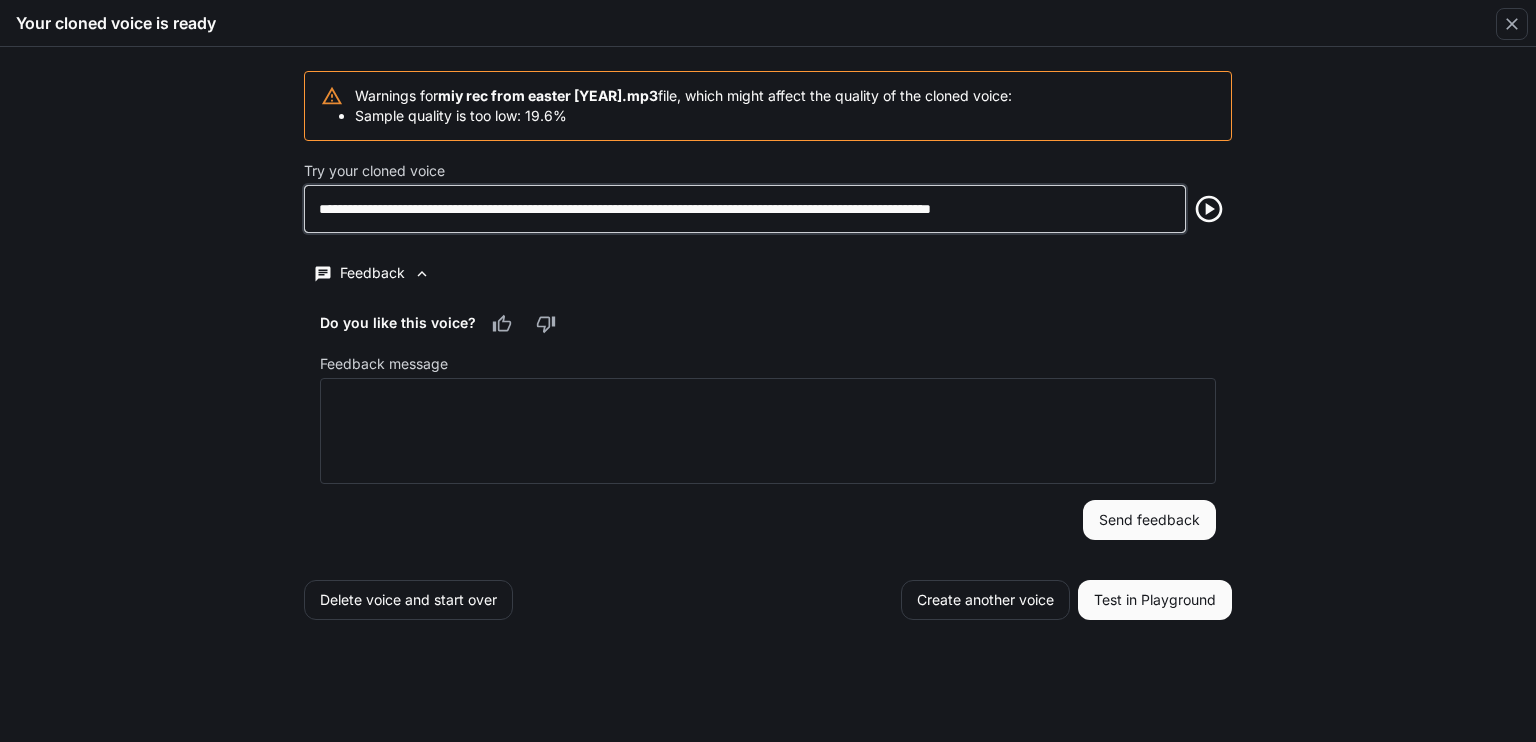 click on "**********" at bounding box center [745, 209] 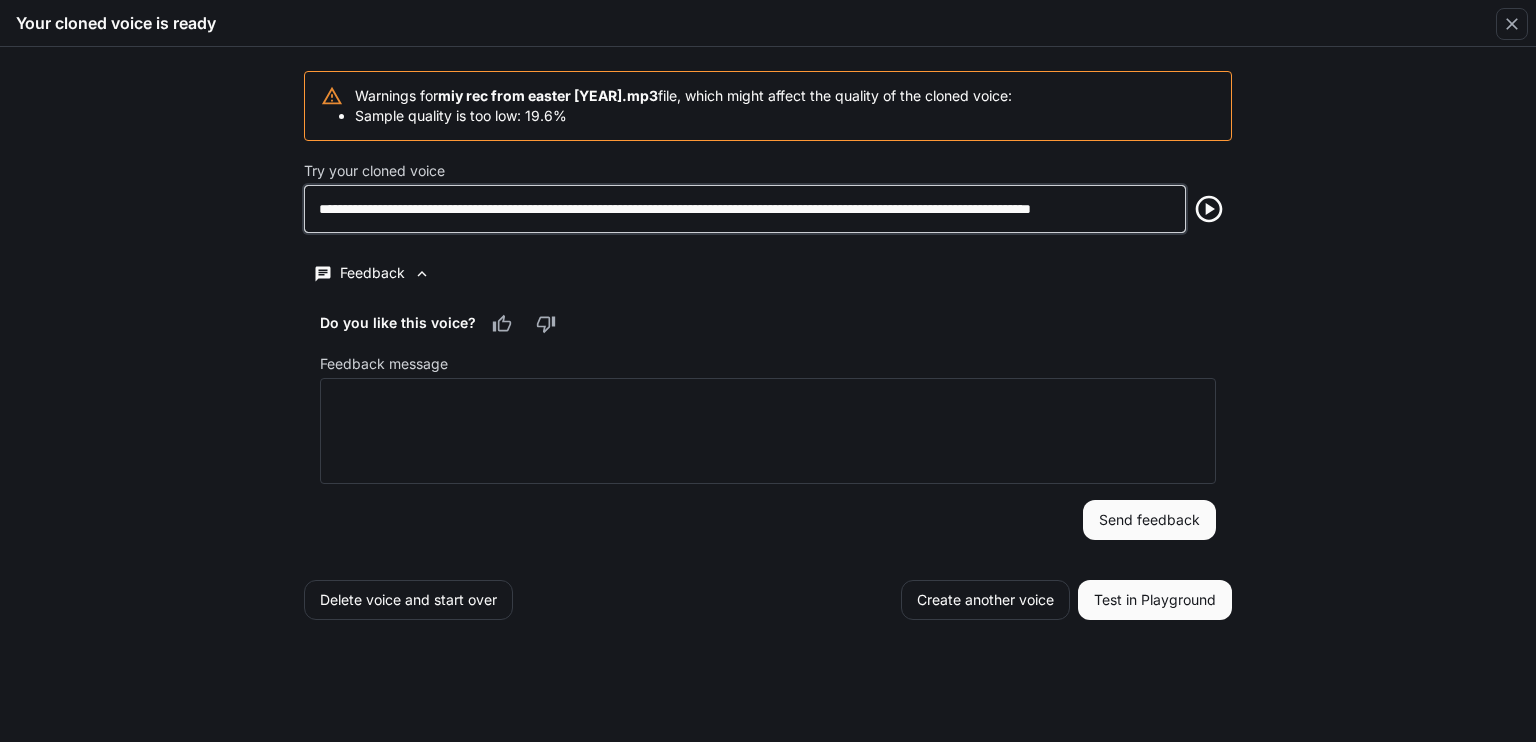 scroll, scrollTop: 0, scrollLeft: 104, axis: horizontal 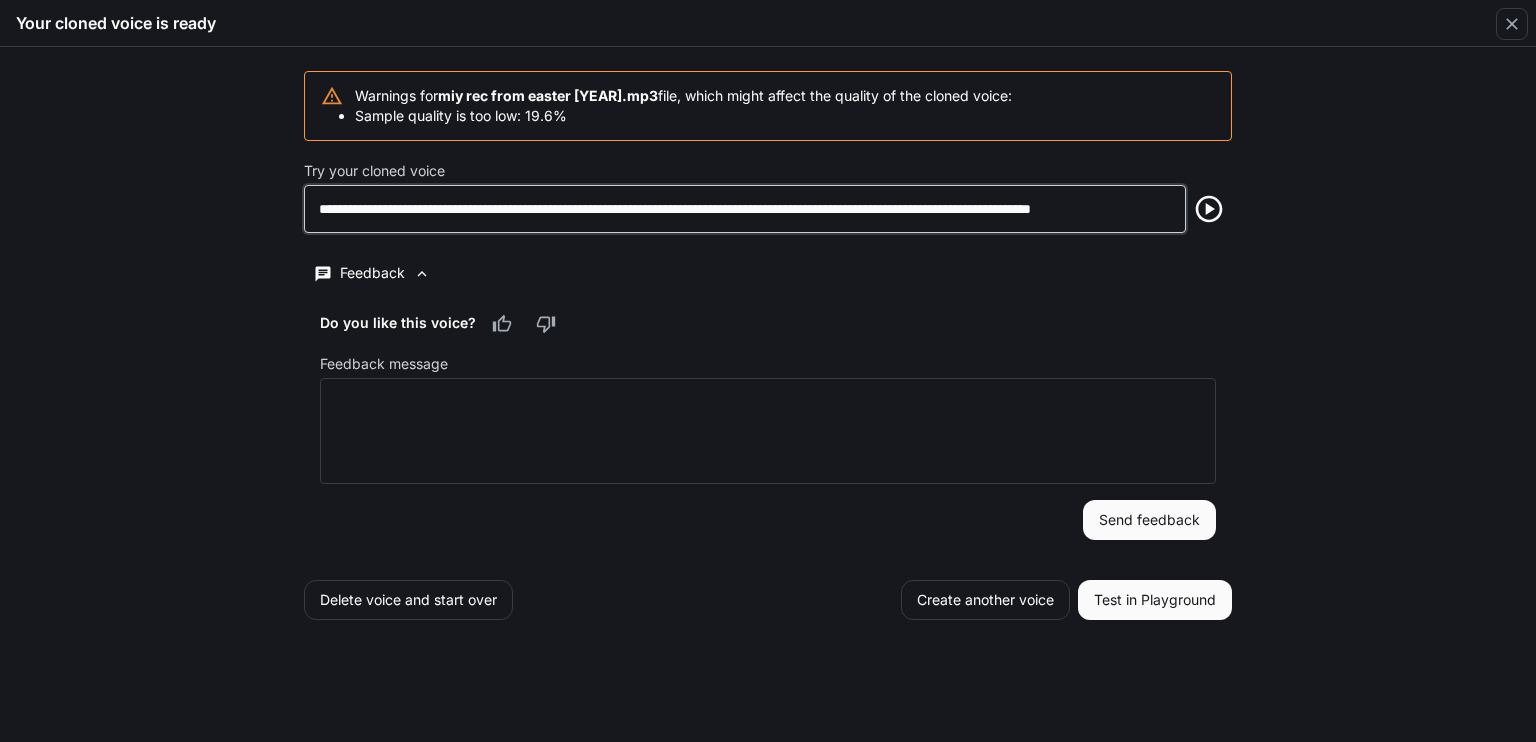 type on "**********" 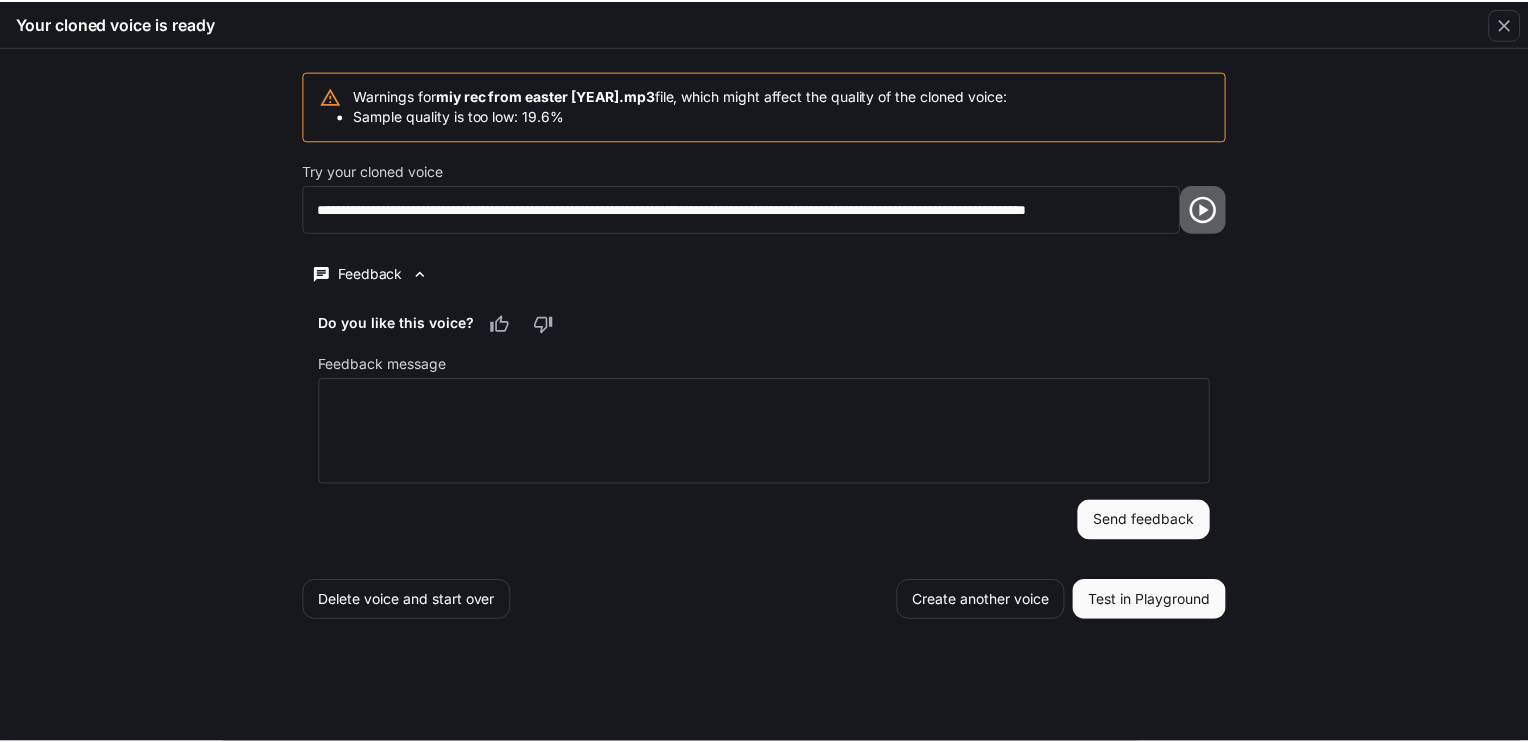 scroll, scrollTop: 0, scrollLeft: 0, axis: both 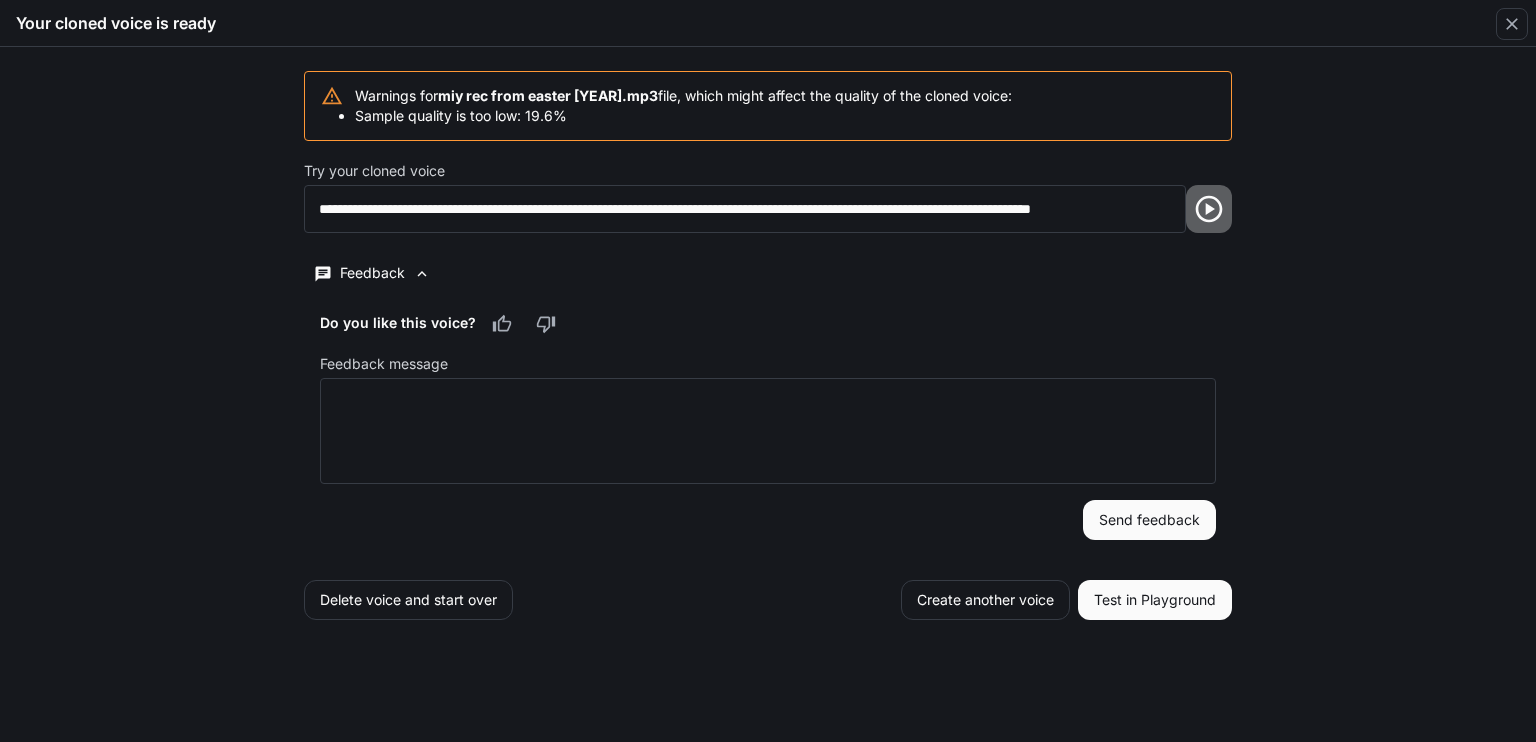 click 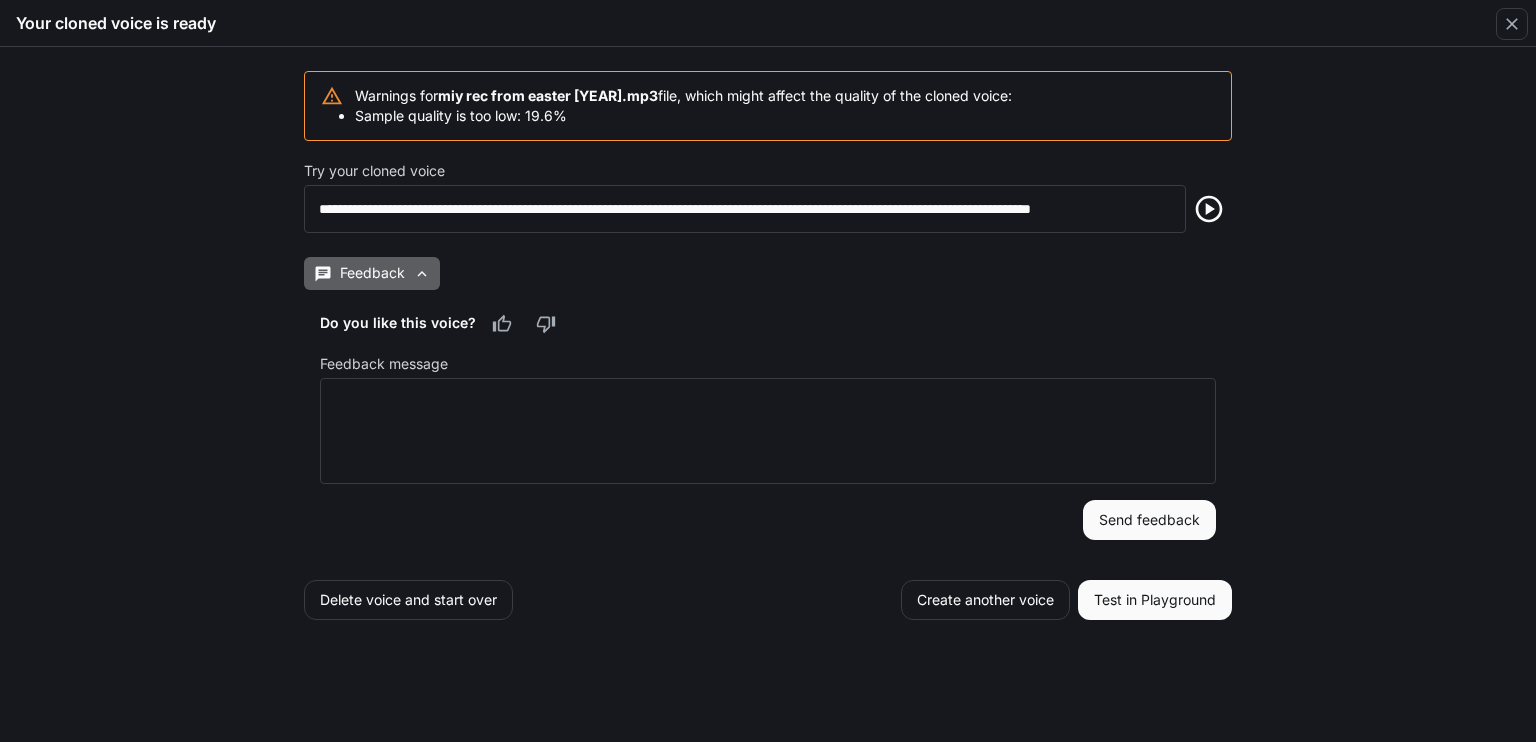 click 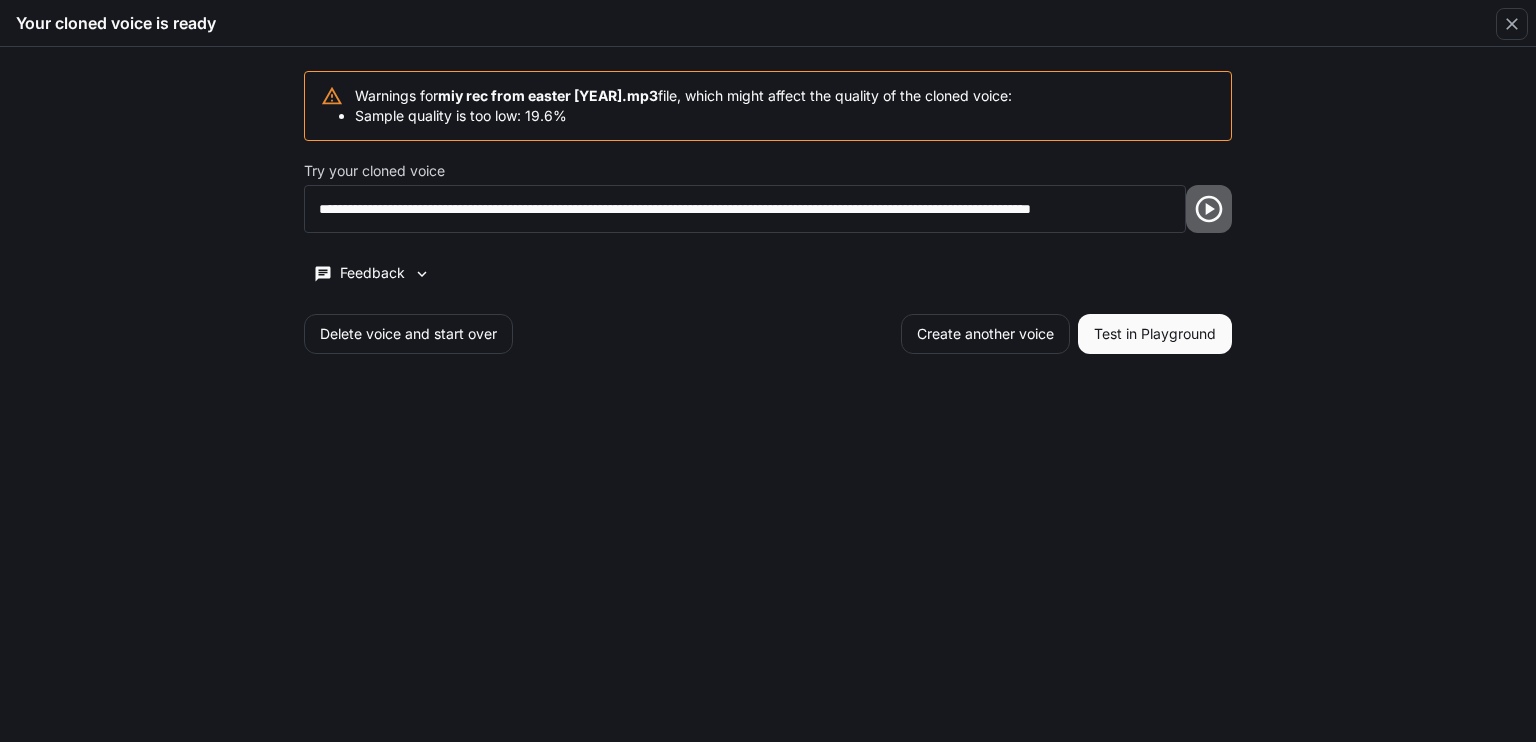 click 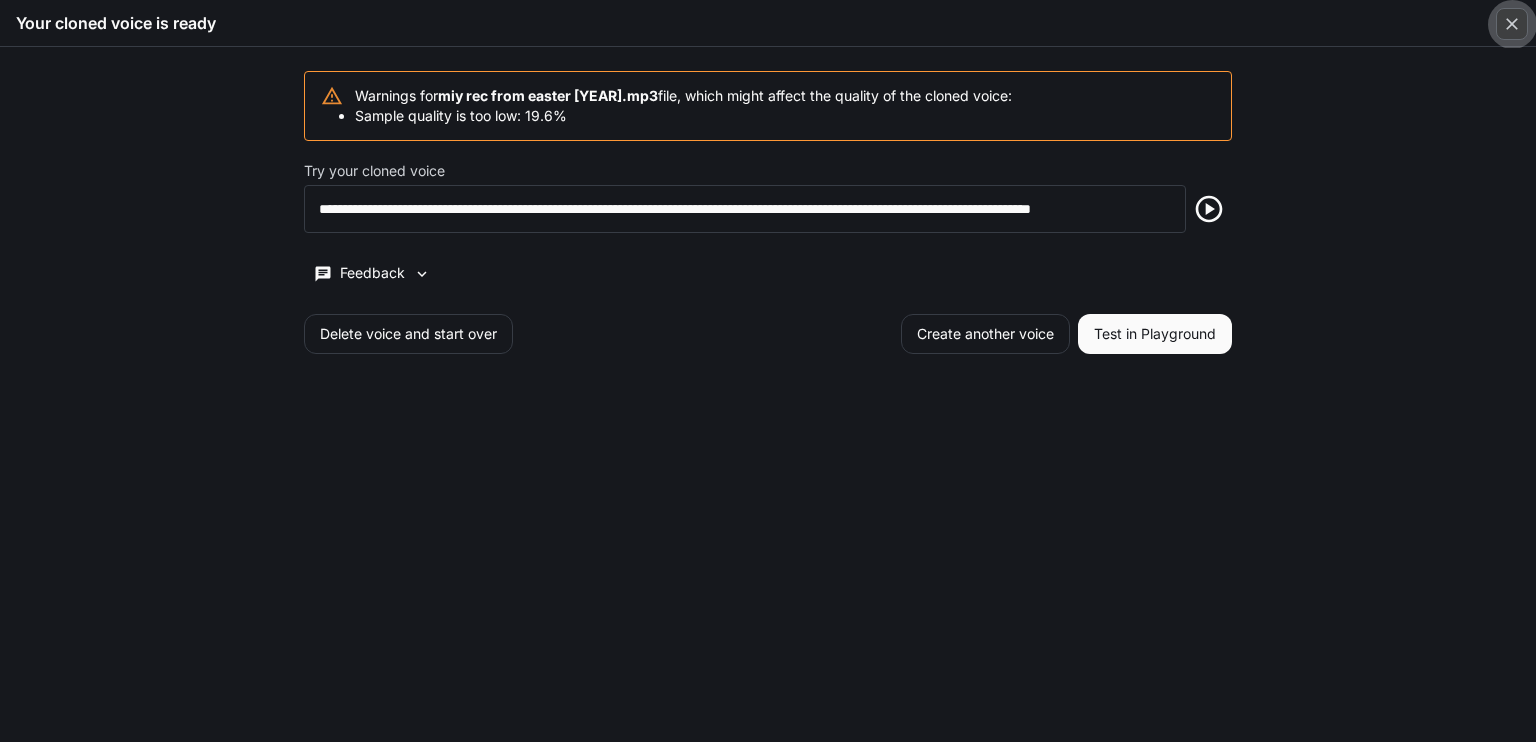 click 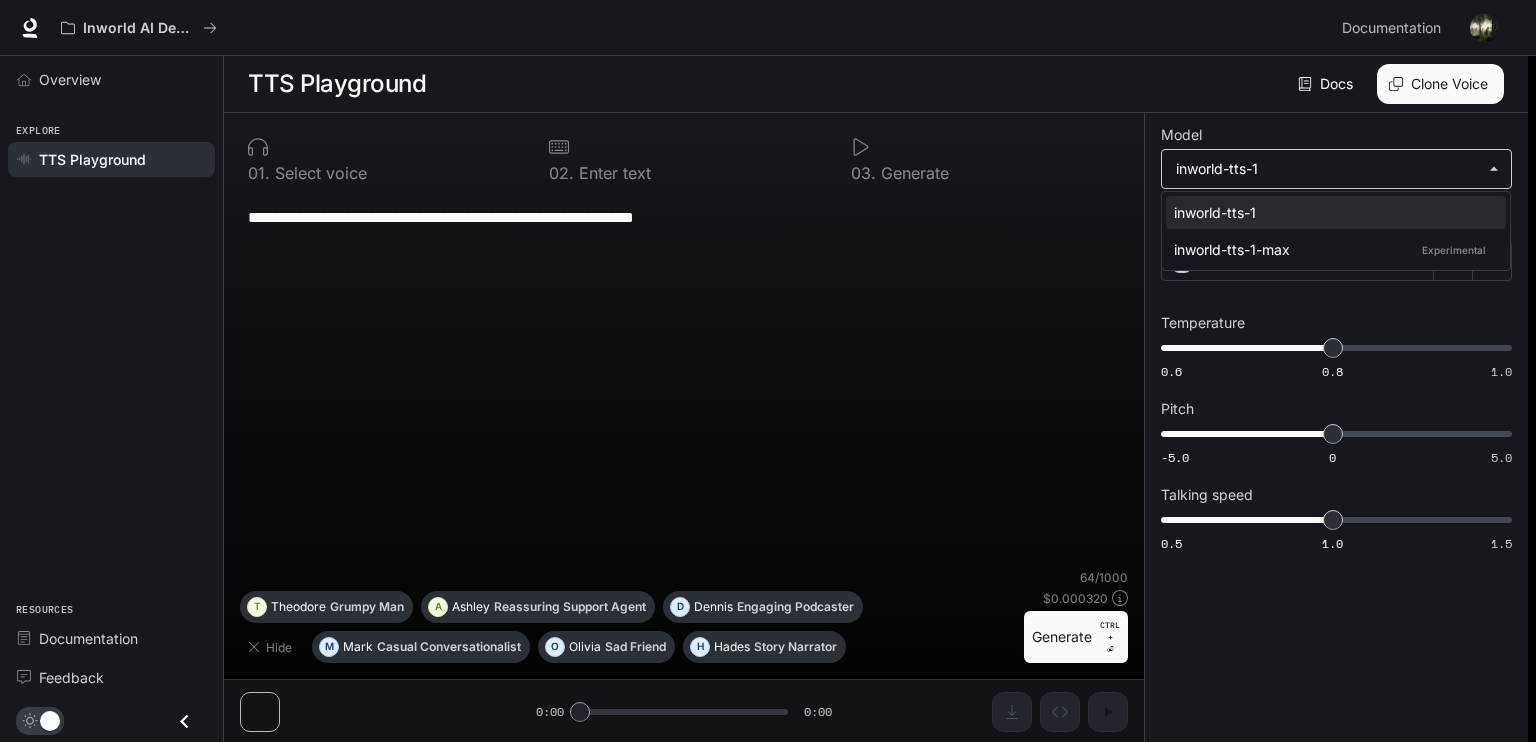 click on "**********" at bounding box center (768, 371) 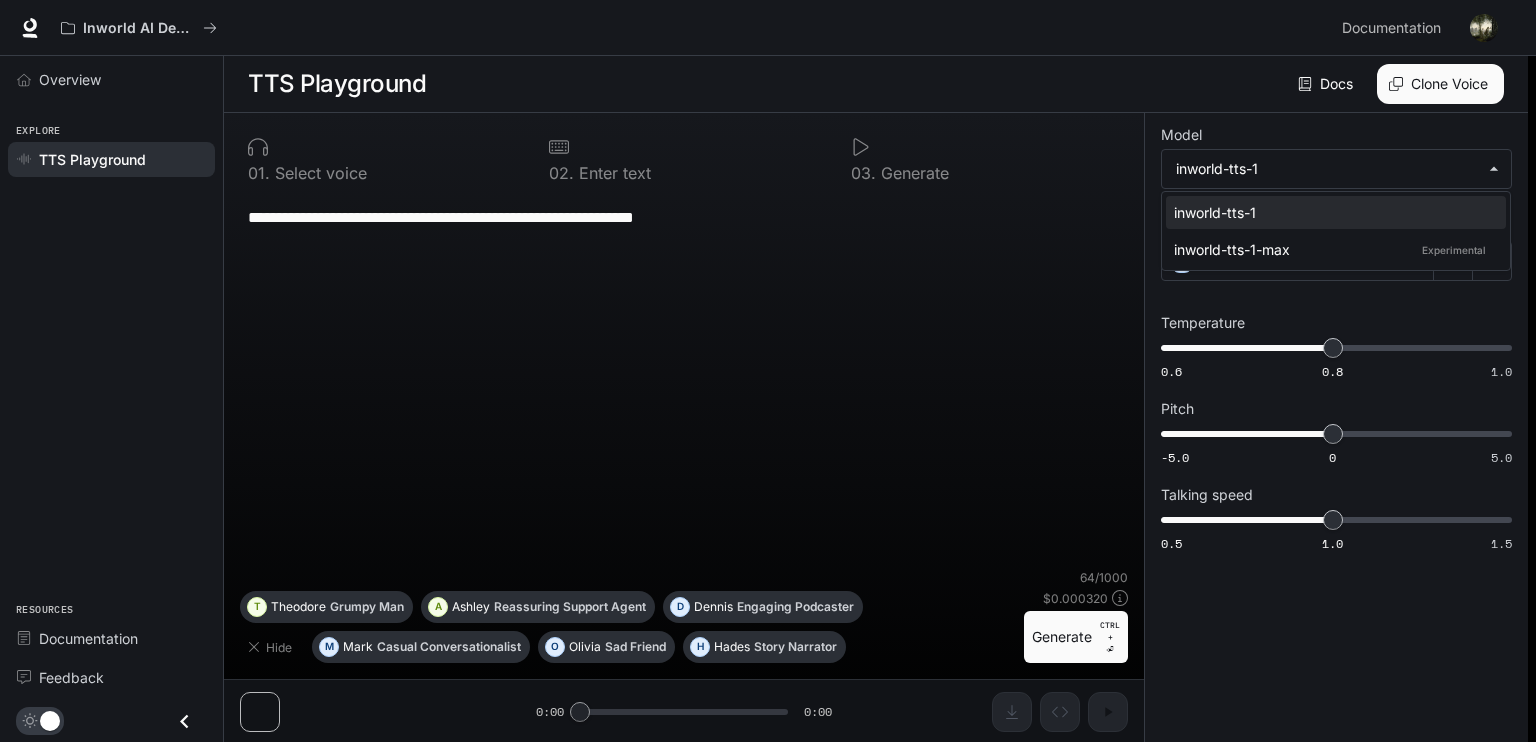 click at bounding box center (768, 371) 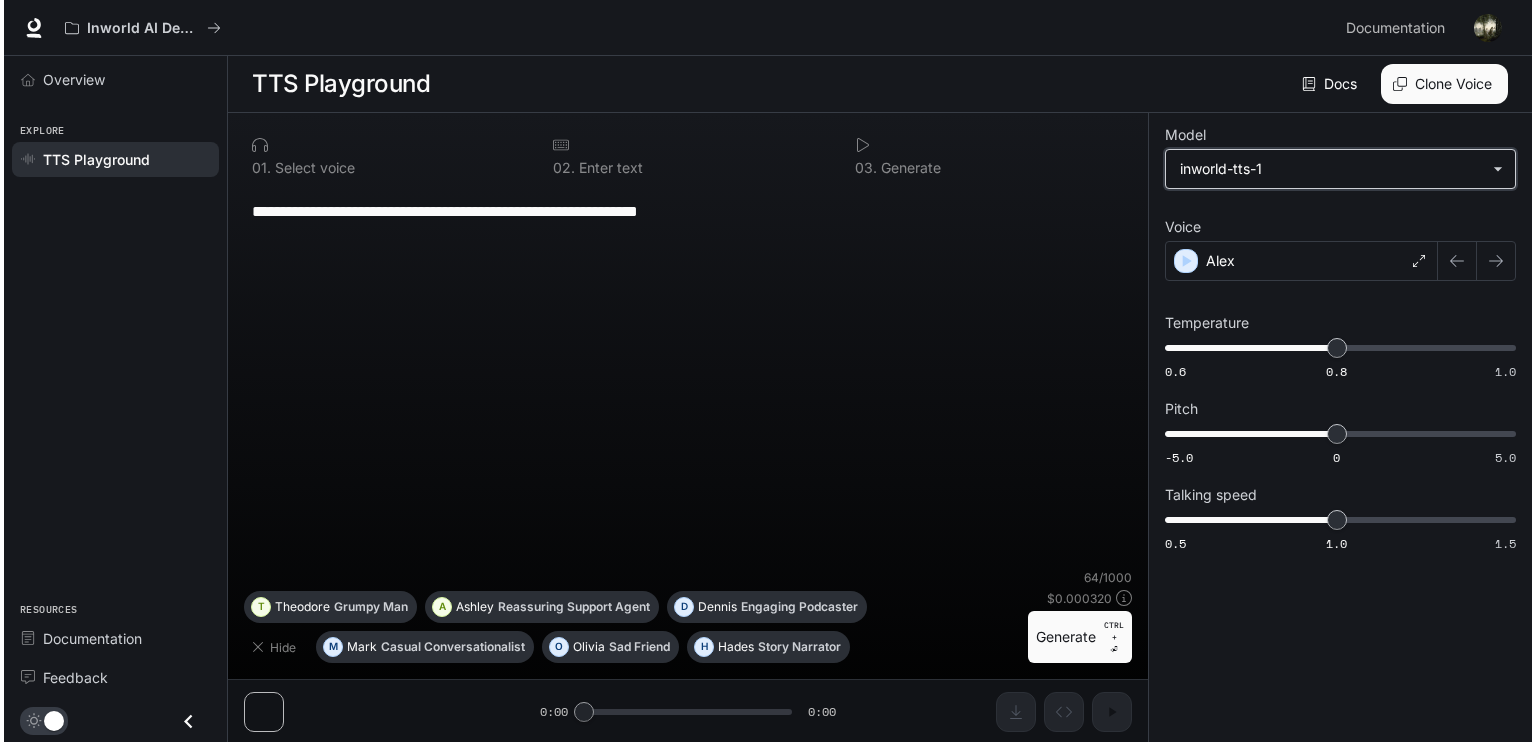 scroll, scrollTop: 0, scrollLeft: 0, axis: both 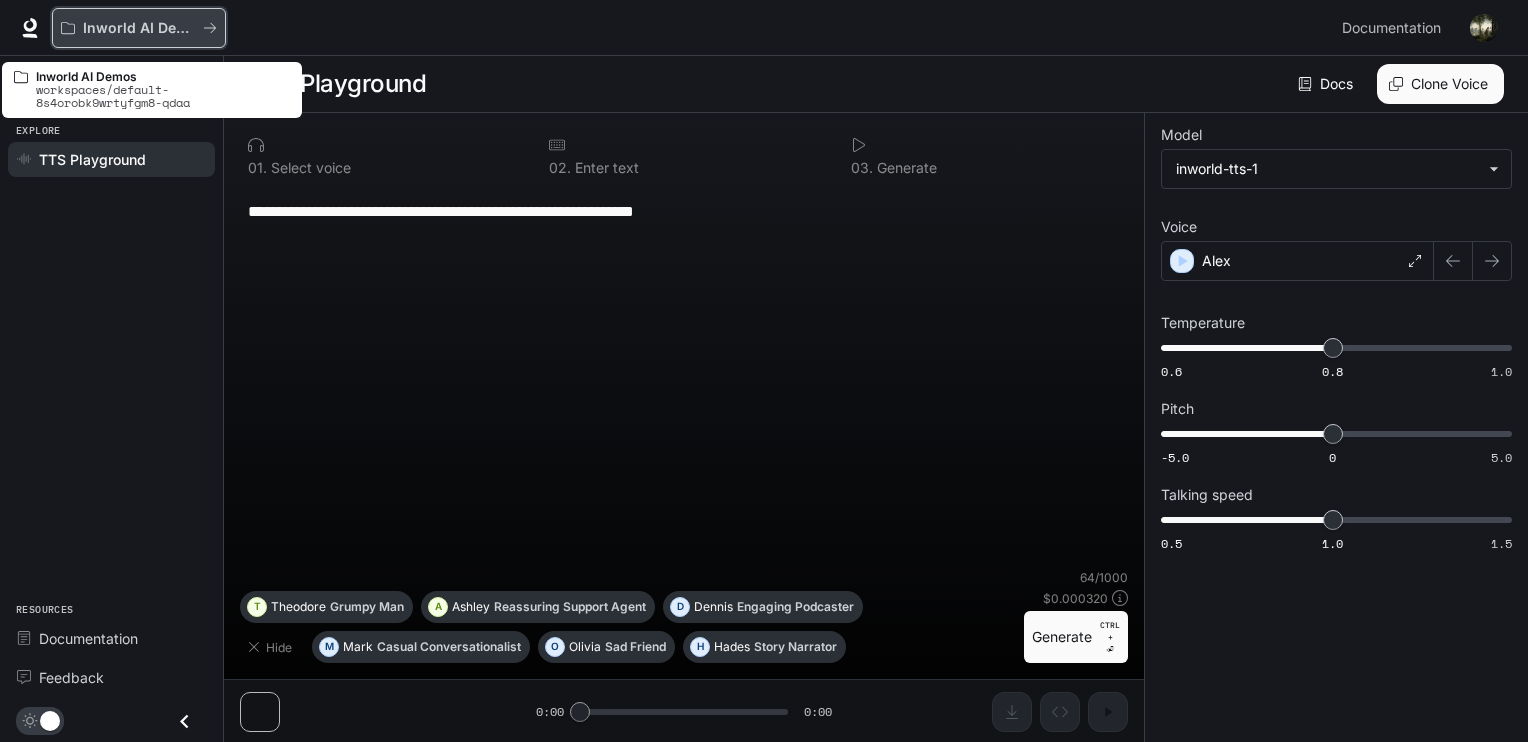 click on "Inworld AI Demos" at bounding box center (139, 28) 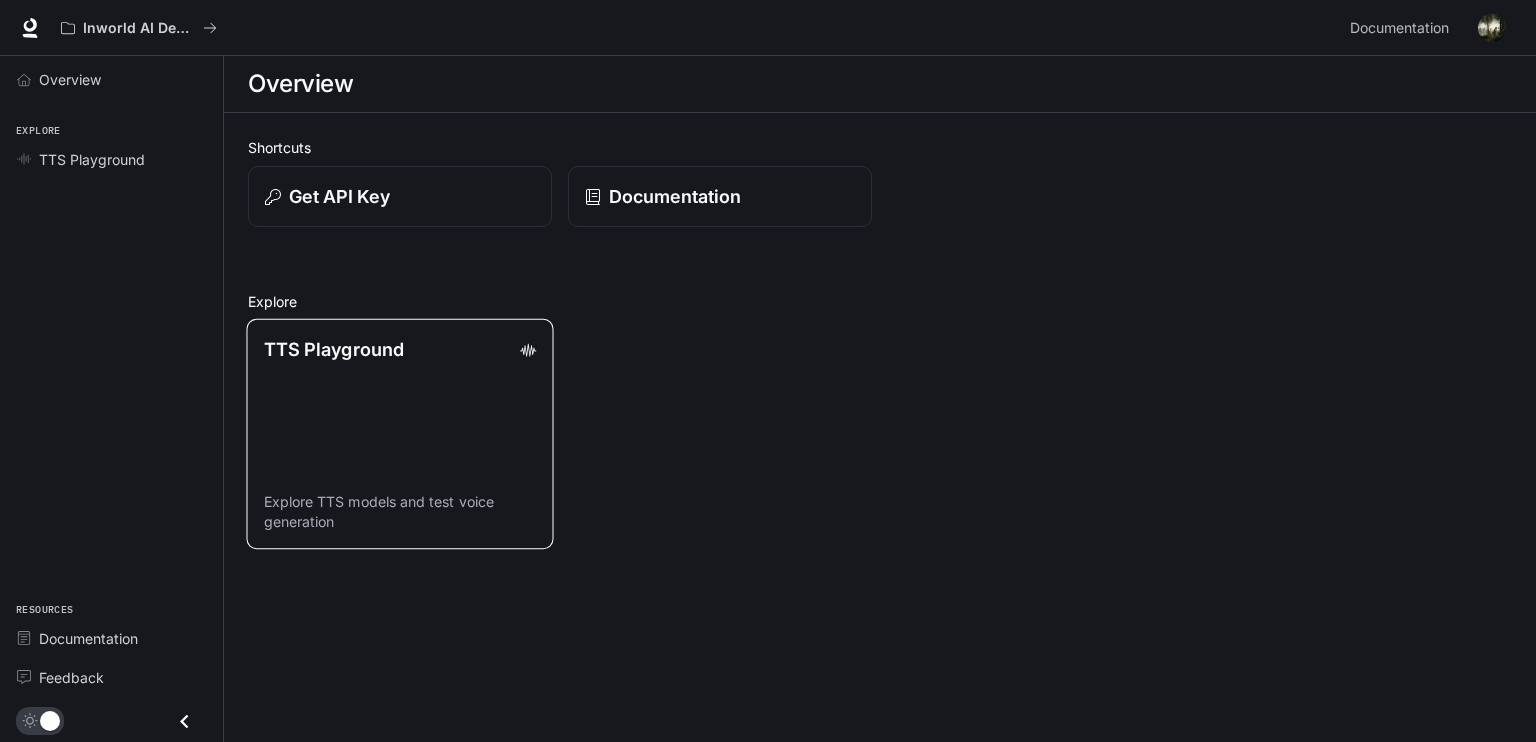click on "TTS Playground Explore TTS models and test voice generation" at bounding box center (399, 434) 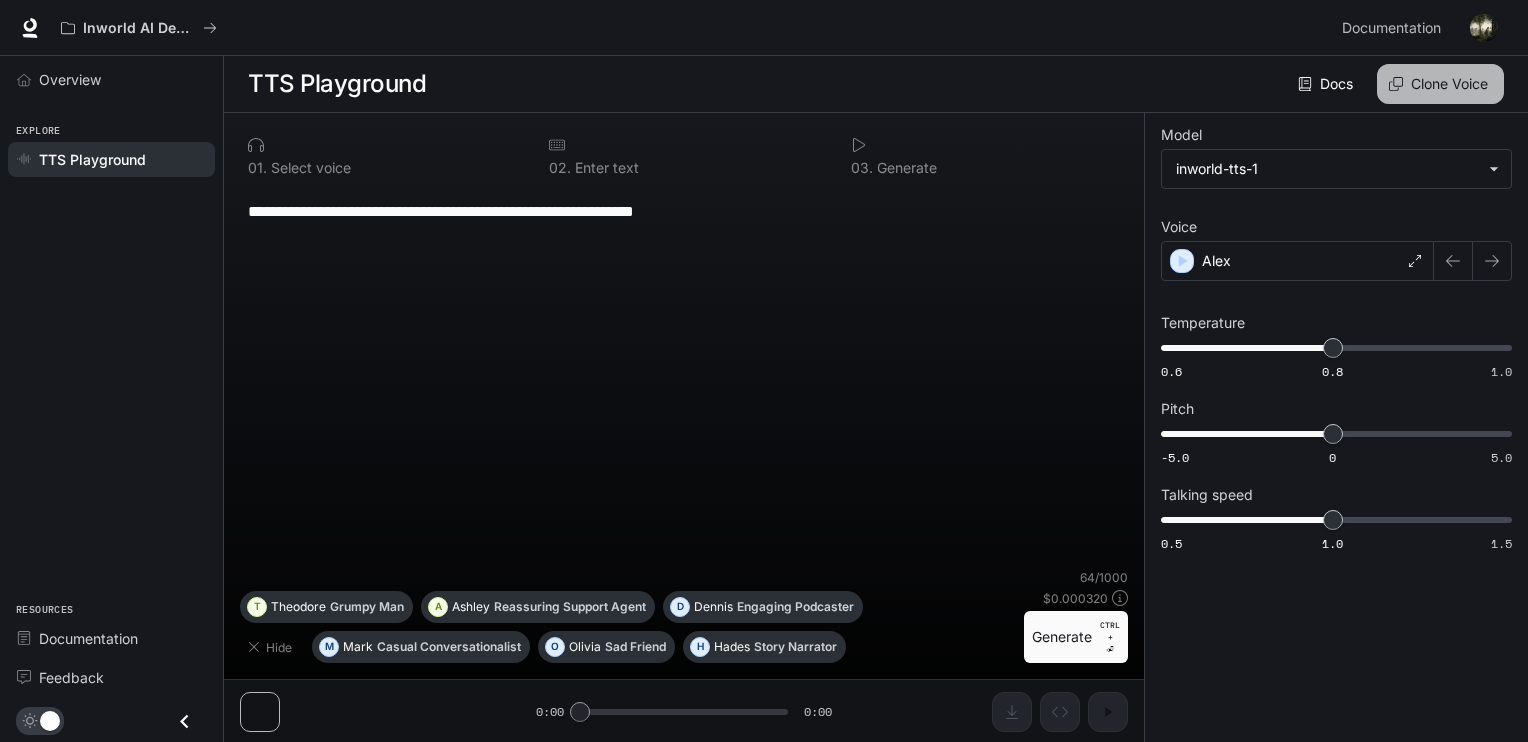 click on "Clone Voice" at bounding box center [1440, 84] 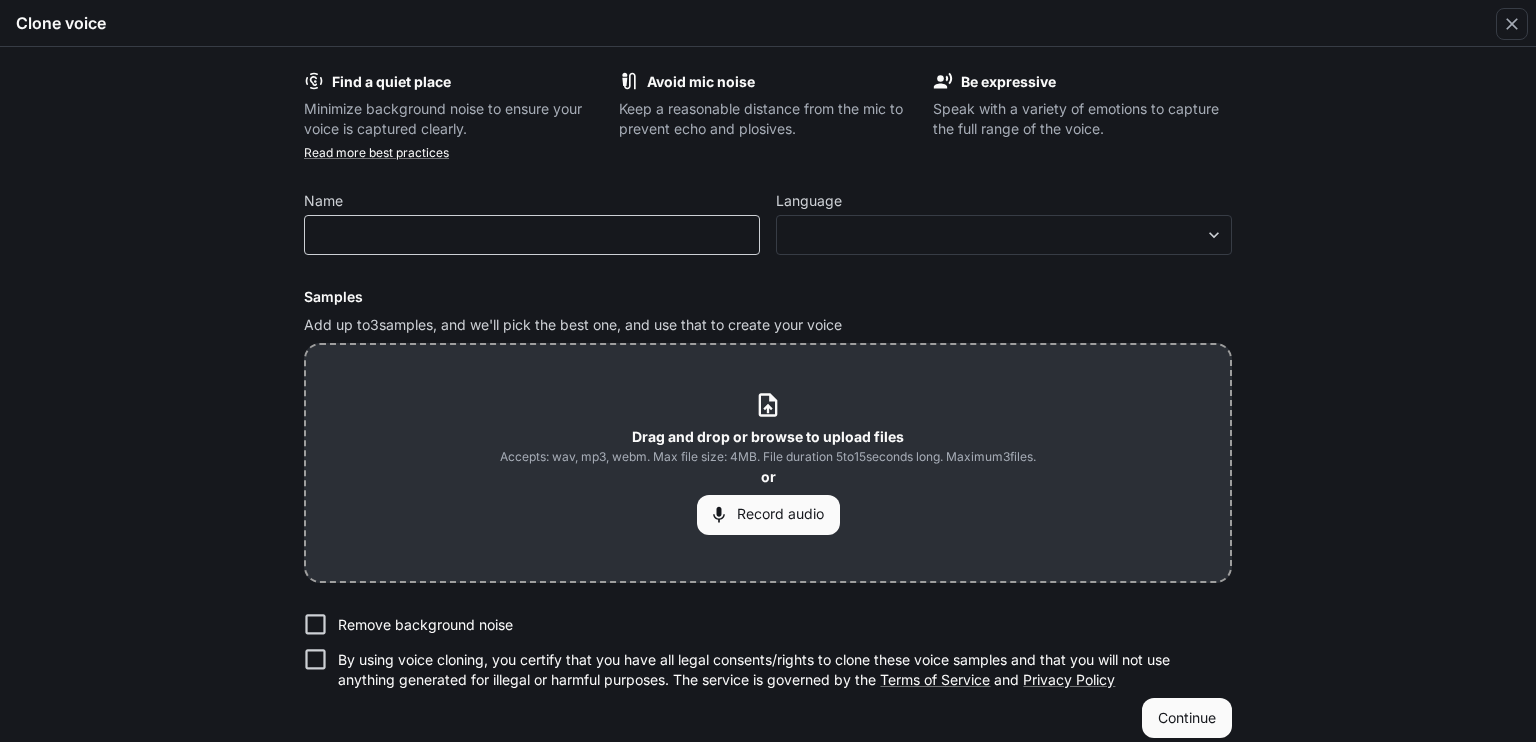 click on "​" at bounding box center [532, 235] 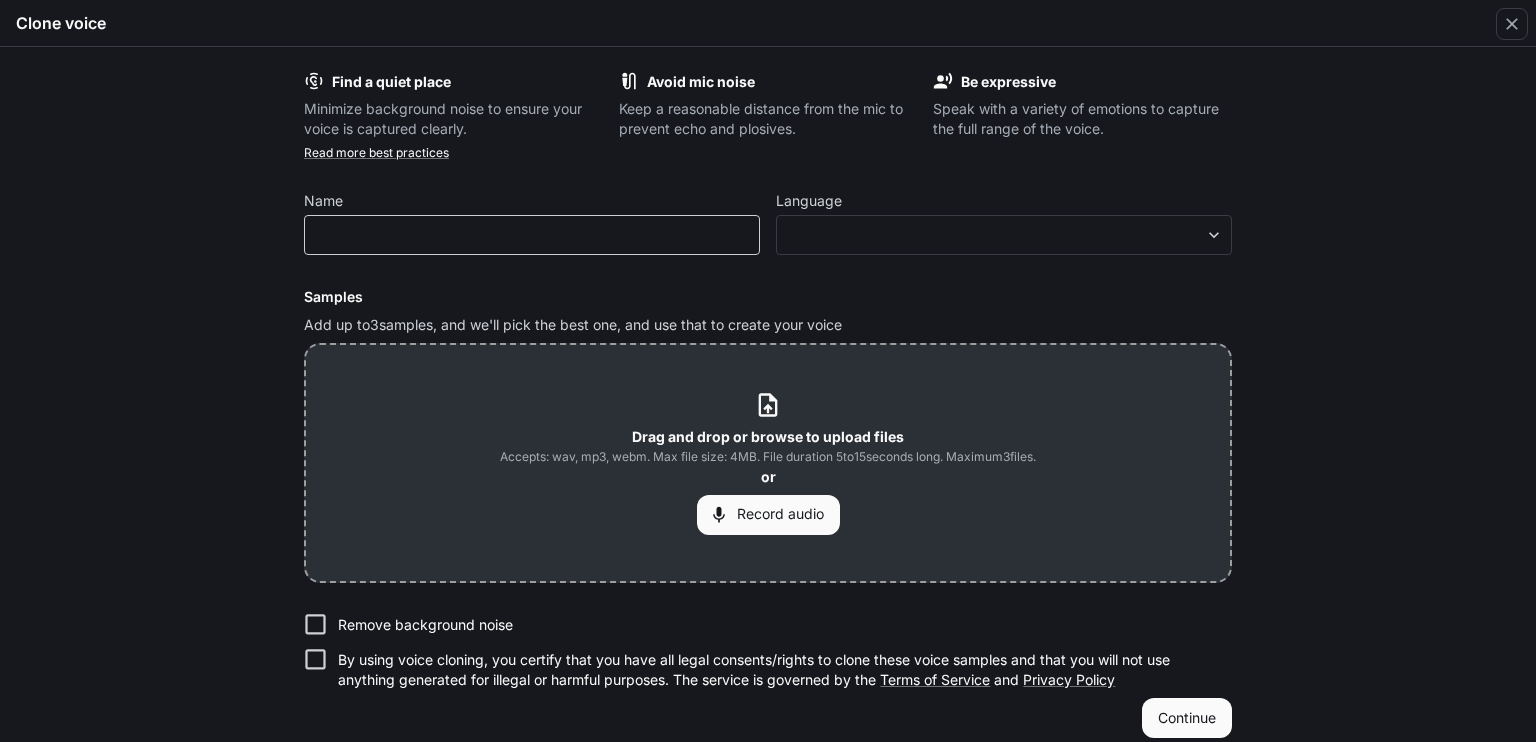 click on "​" at bounding box center (532, 235) 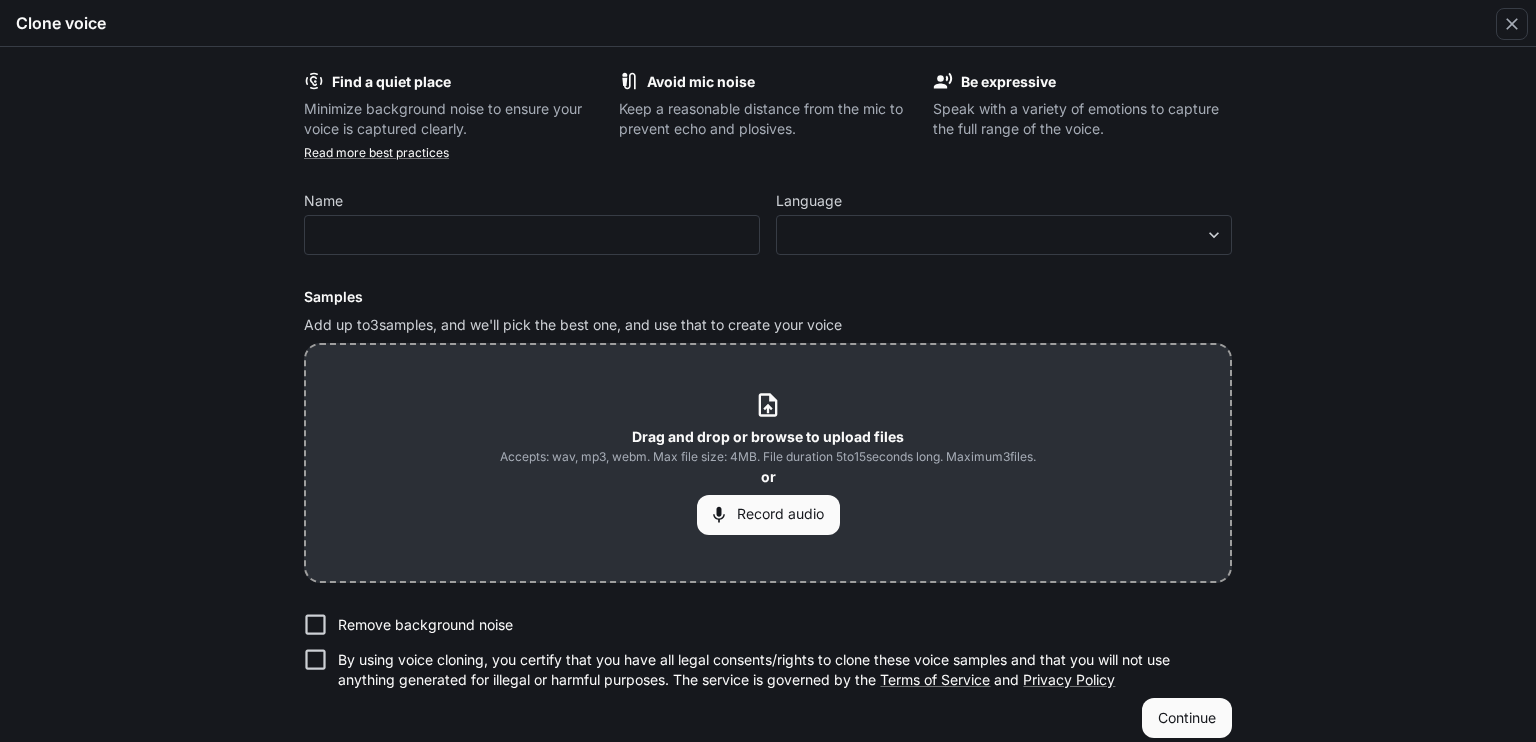 click on "Find a quiet place Minimize background noise to ensure your voice is captured clearly." at bounding box center [453, 105] 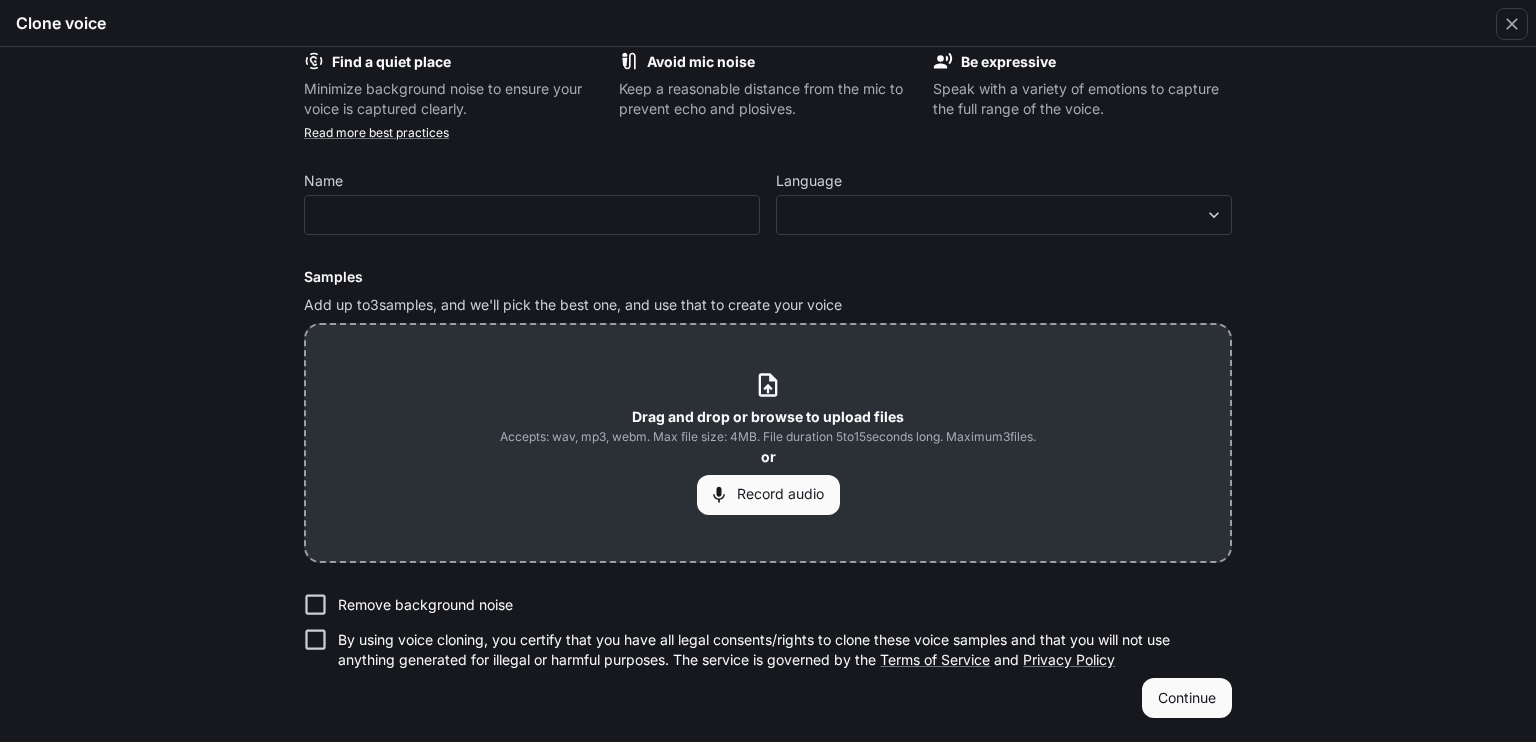 scroll, scrollTop: 0, scrollLeft: 0, axis: both 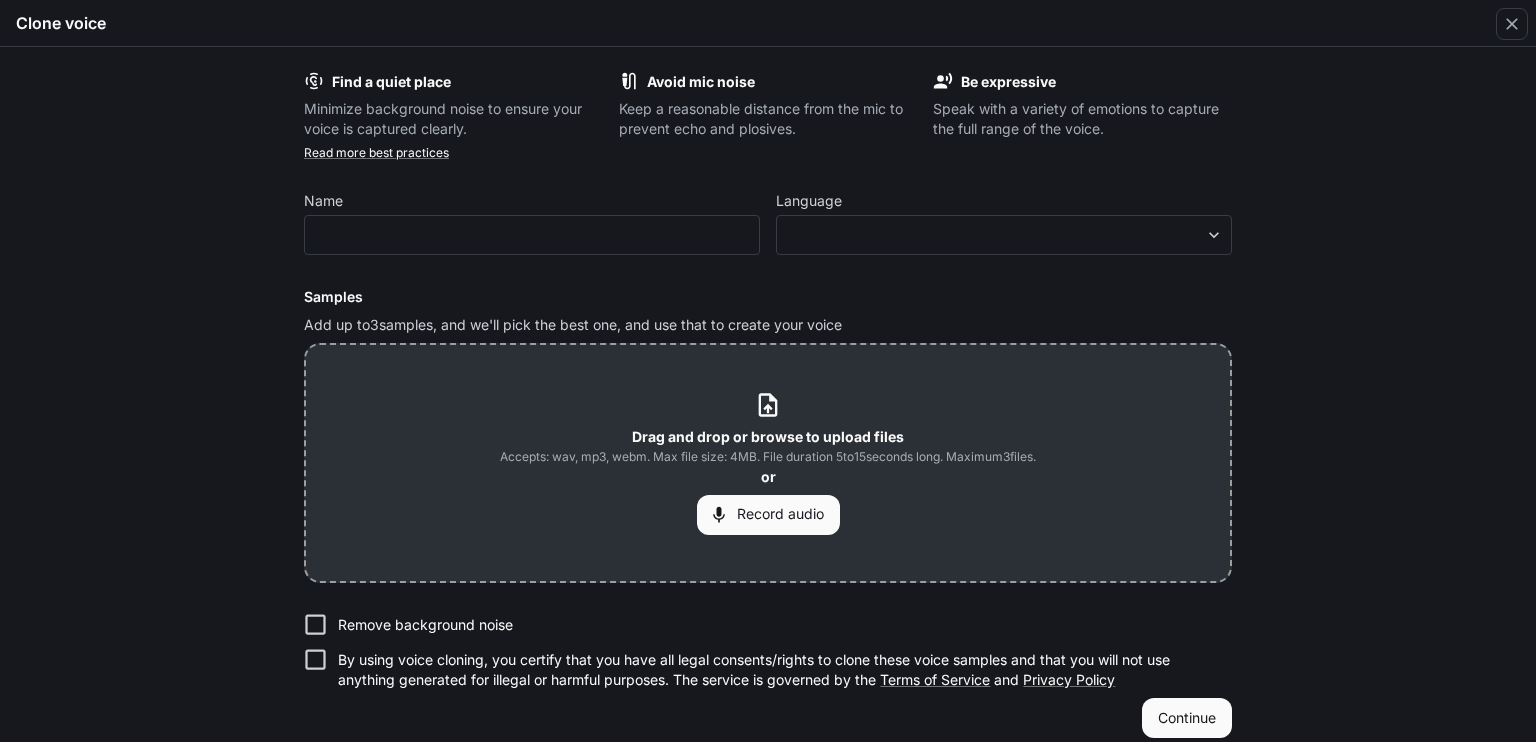 click on "Clone voice" at bounding box center [61, 23] 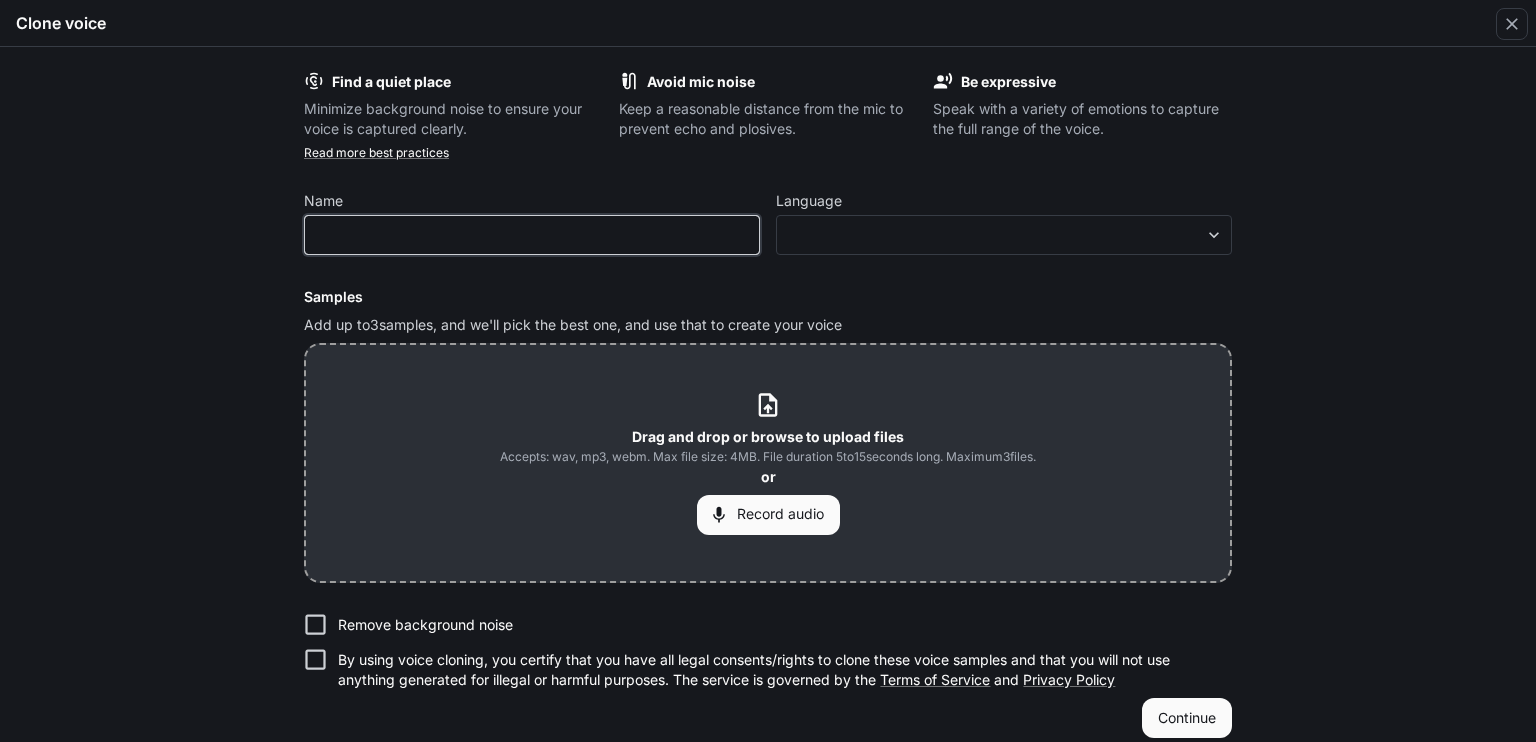 click at bounding box center [532, 235] 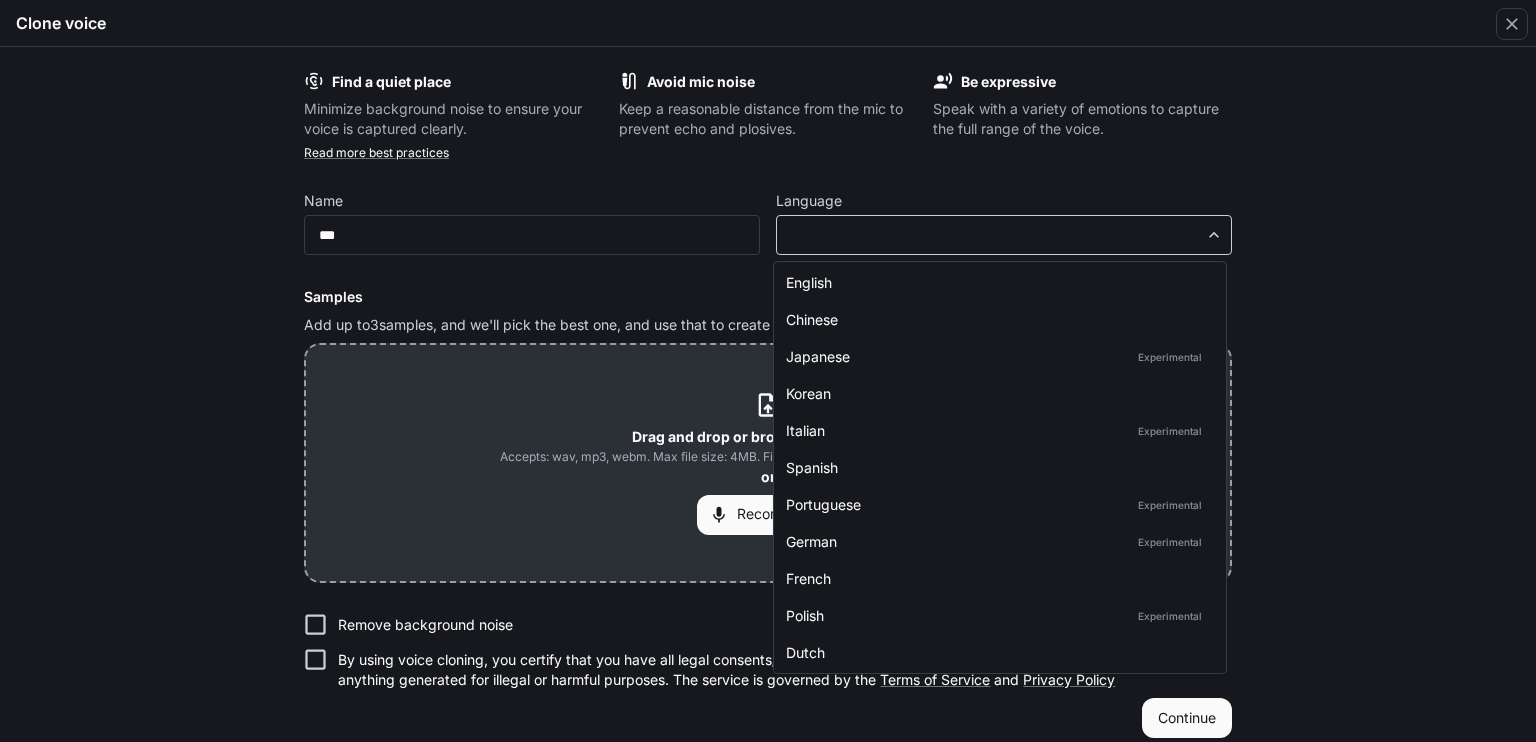 click on "**********" at bounding box center (768, 371) 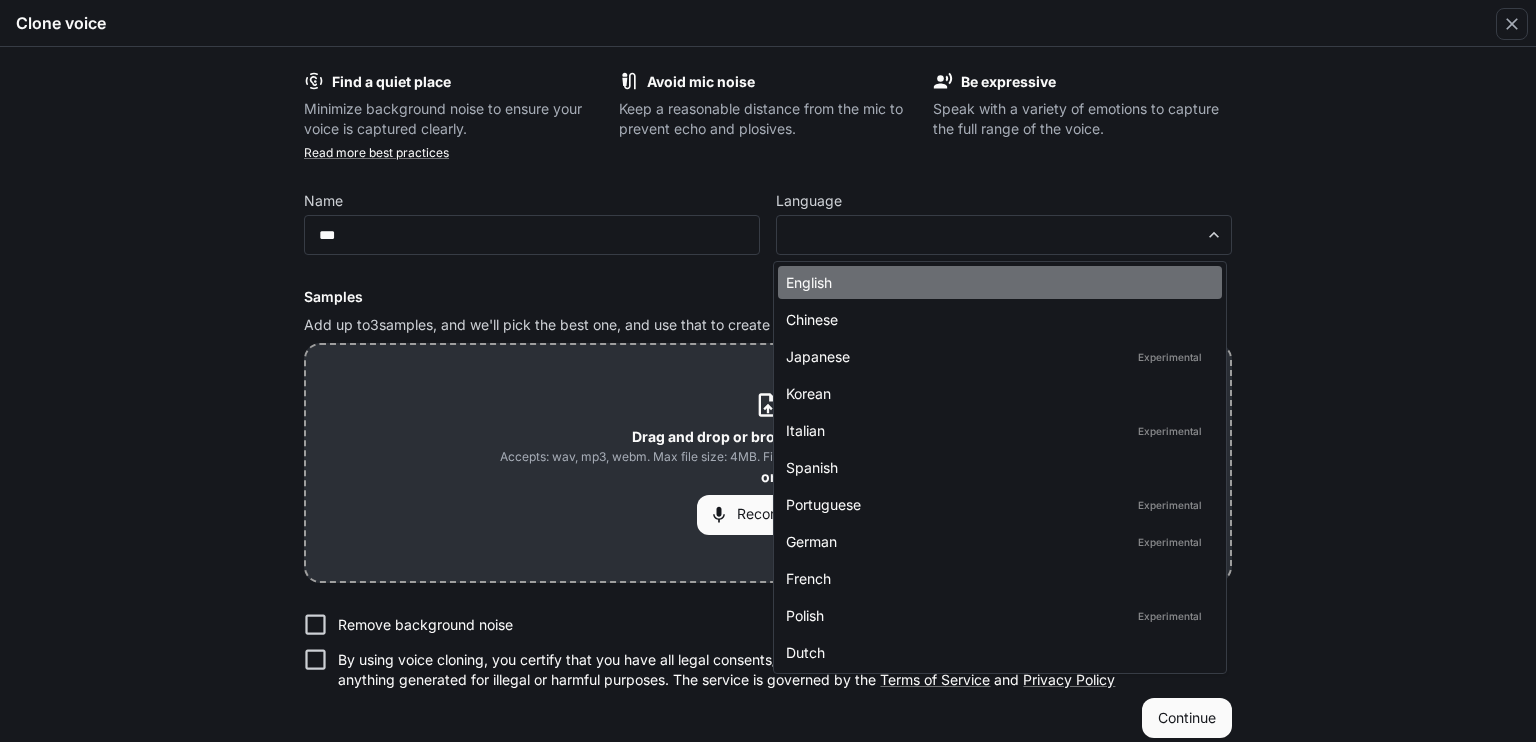 click on "English" at bounding box center (996, 282) 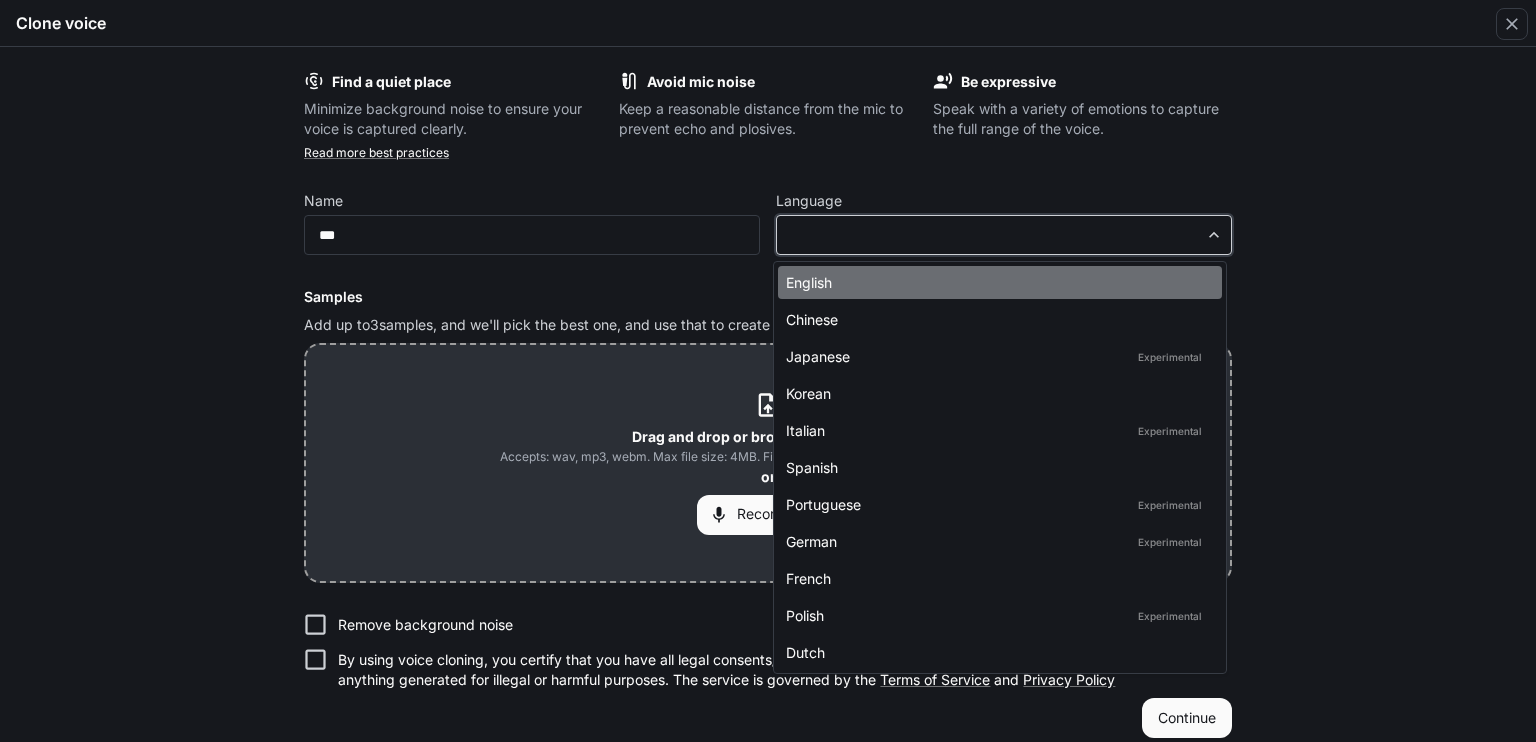 type on "*****" 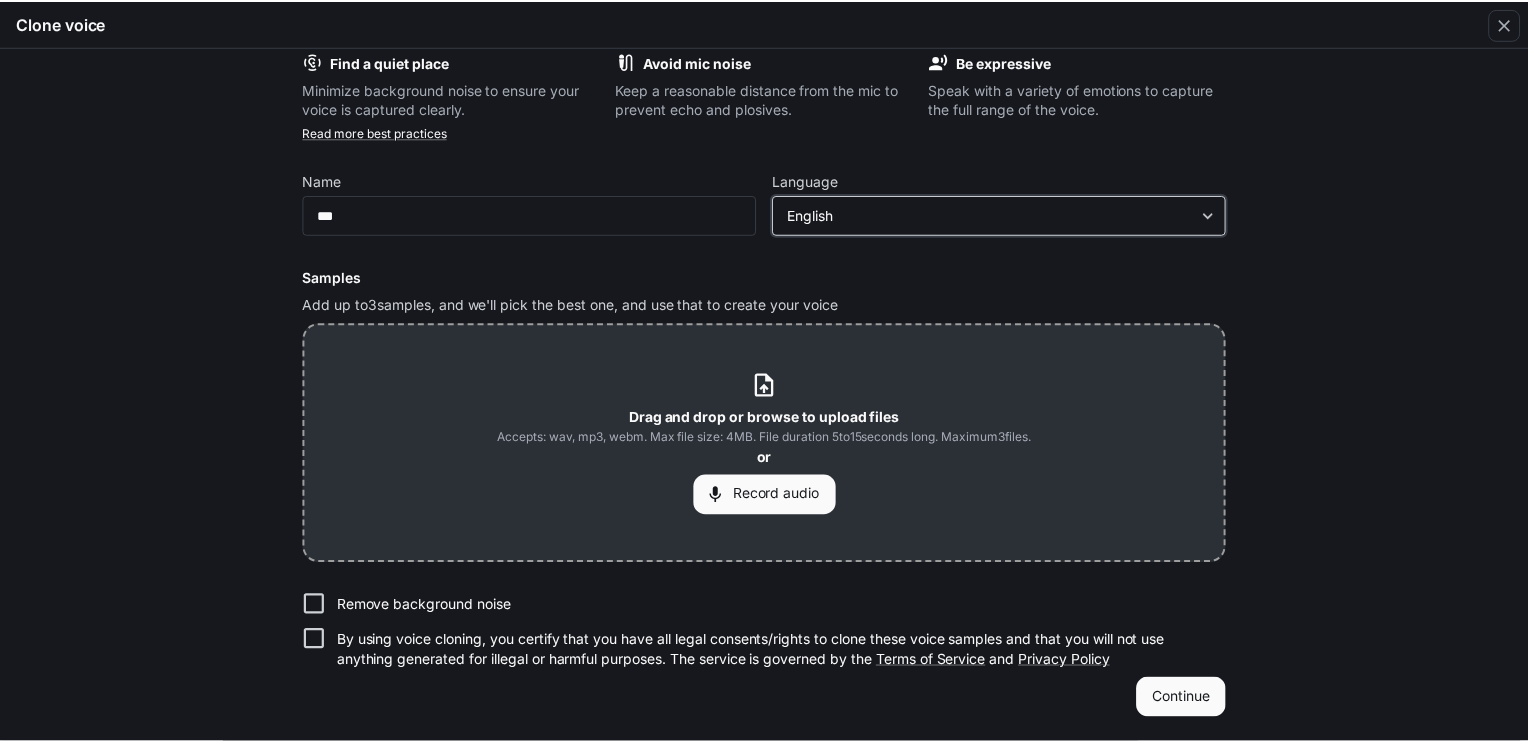 scroll, scrollTop: 0, scrollLeft: 0, axis: both 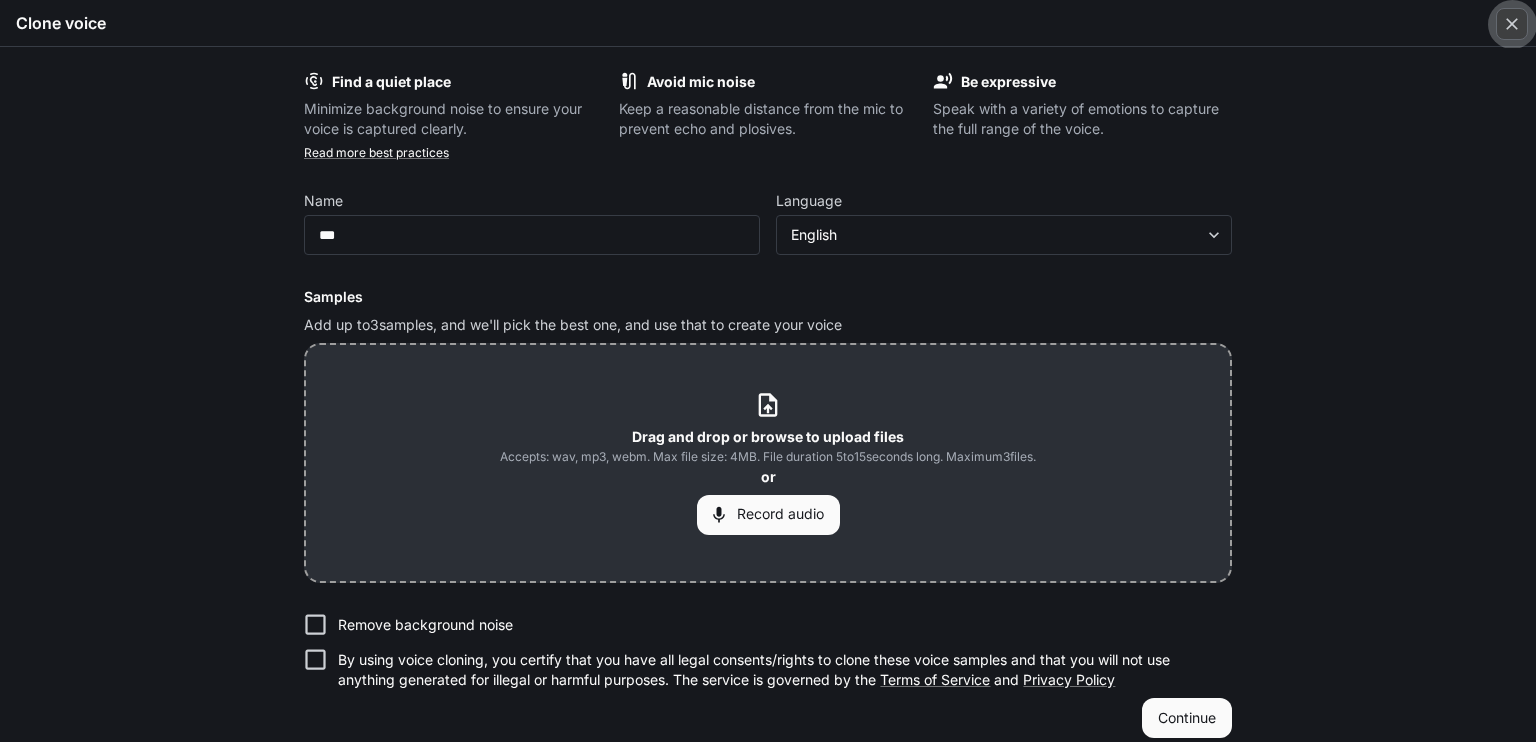 click at bounding box center (1512, 24) 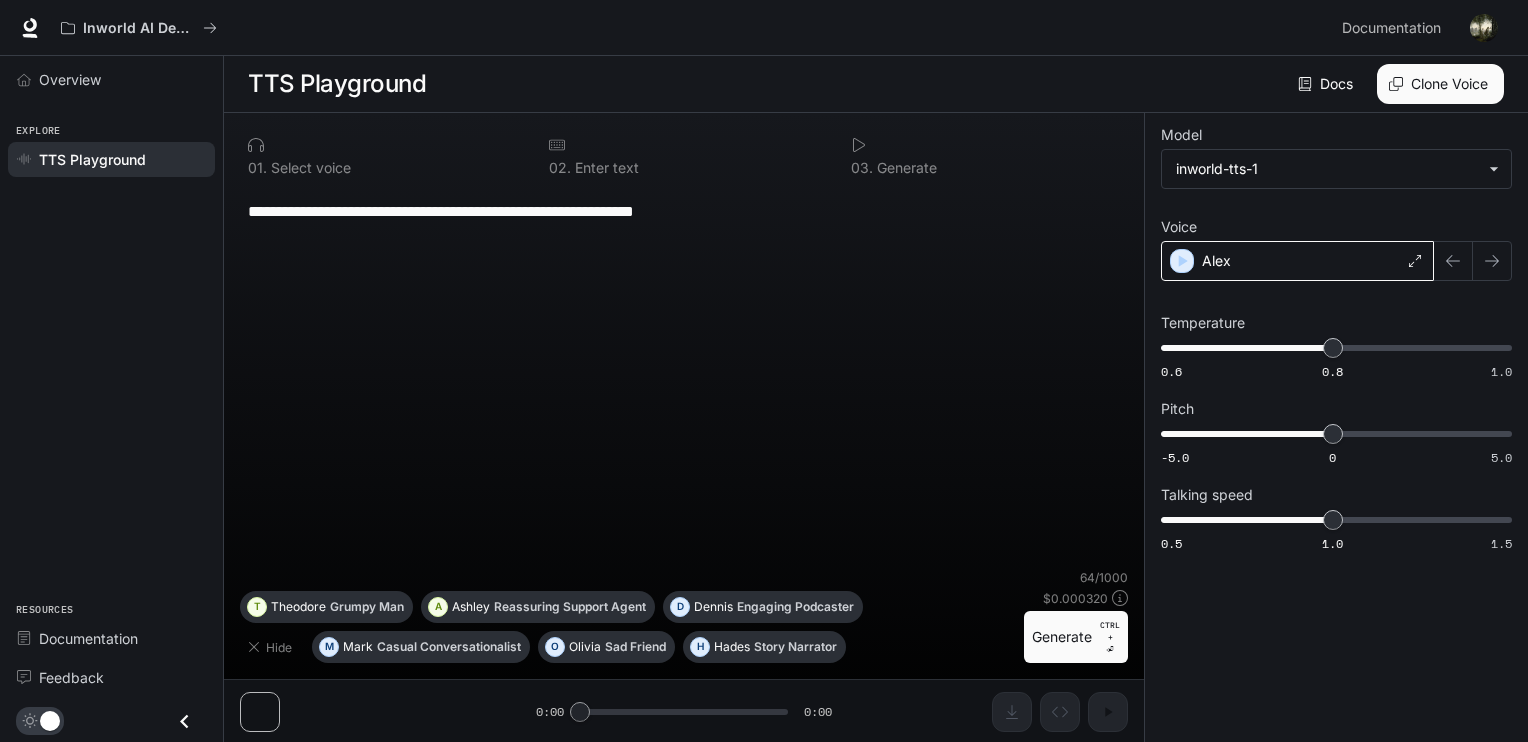 click on "Alex" at bounding box center (1297, 261) 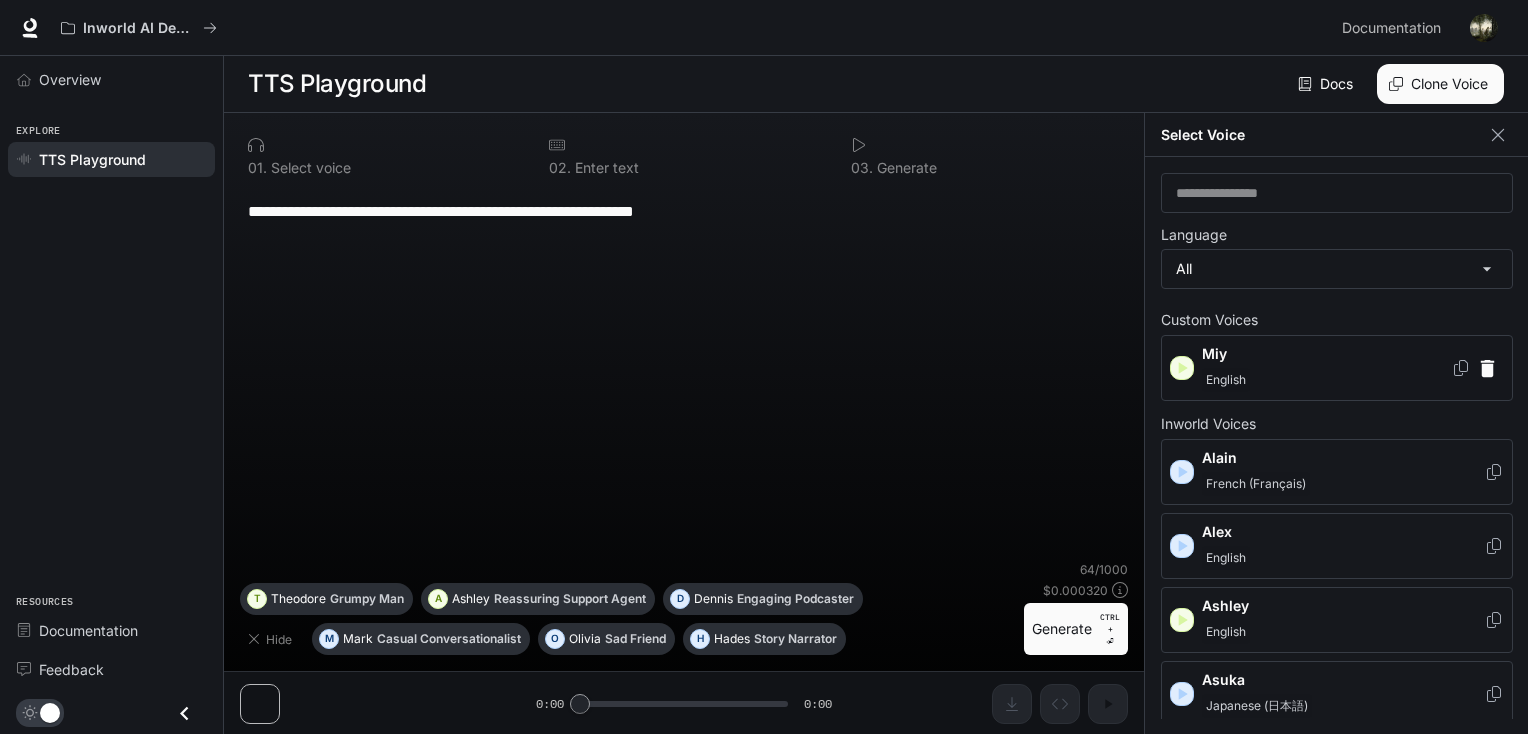 click on "Miy" at bounding box center [1326, 354] 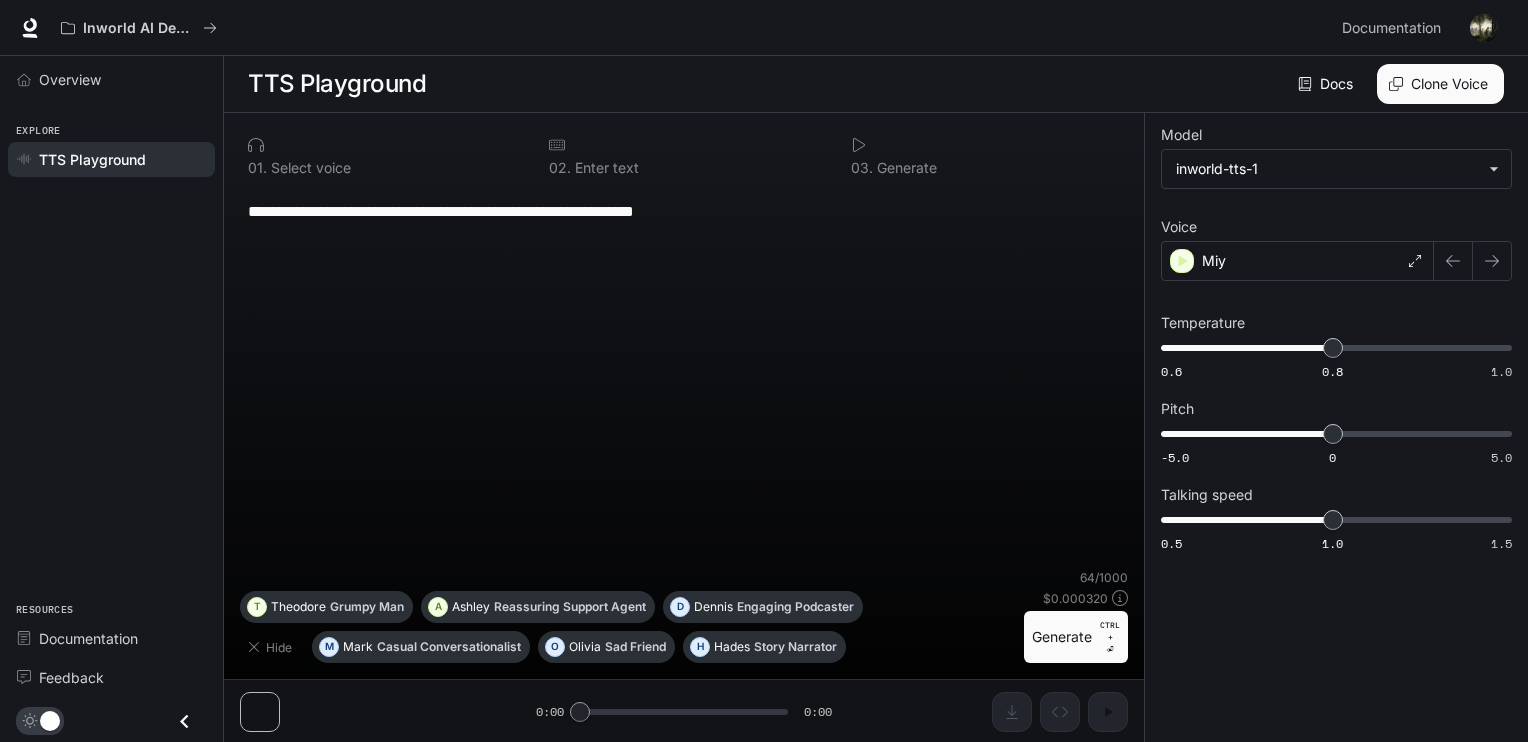 click on "**********" at bounding box center (684, 211) 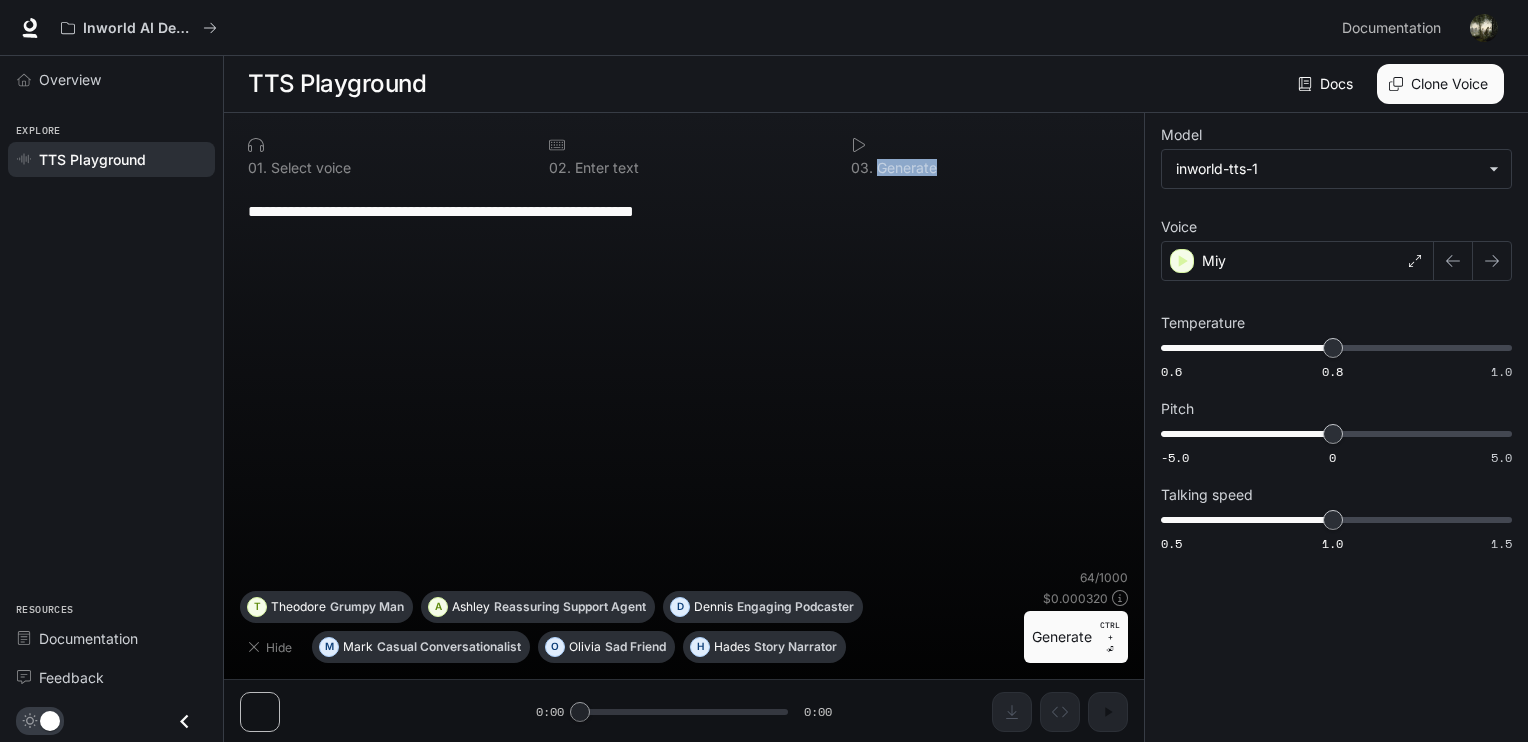 click on "**********" at bounding box center (684, 211) 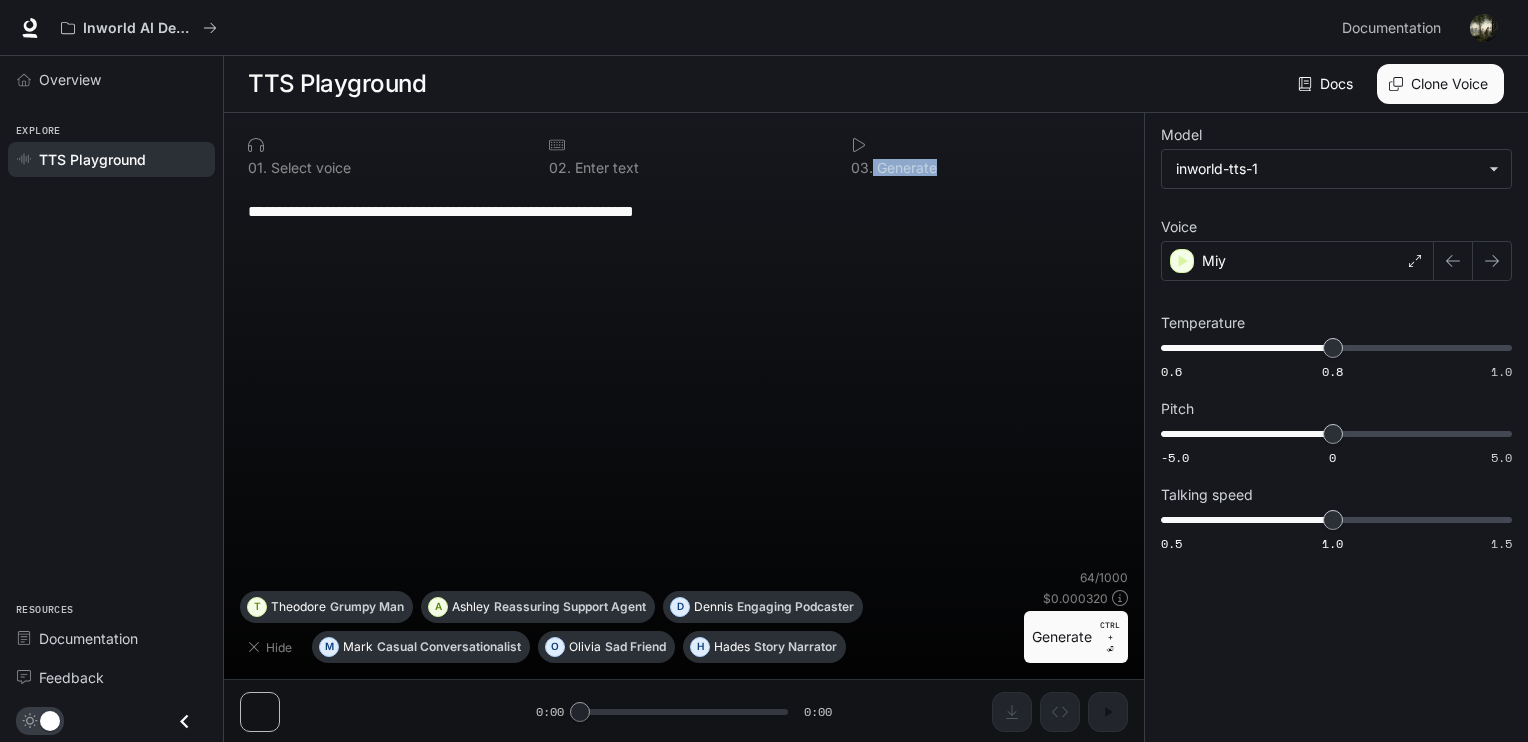 click on "**********" at bounding box center [684, 211] 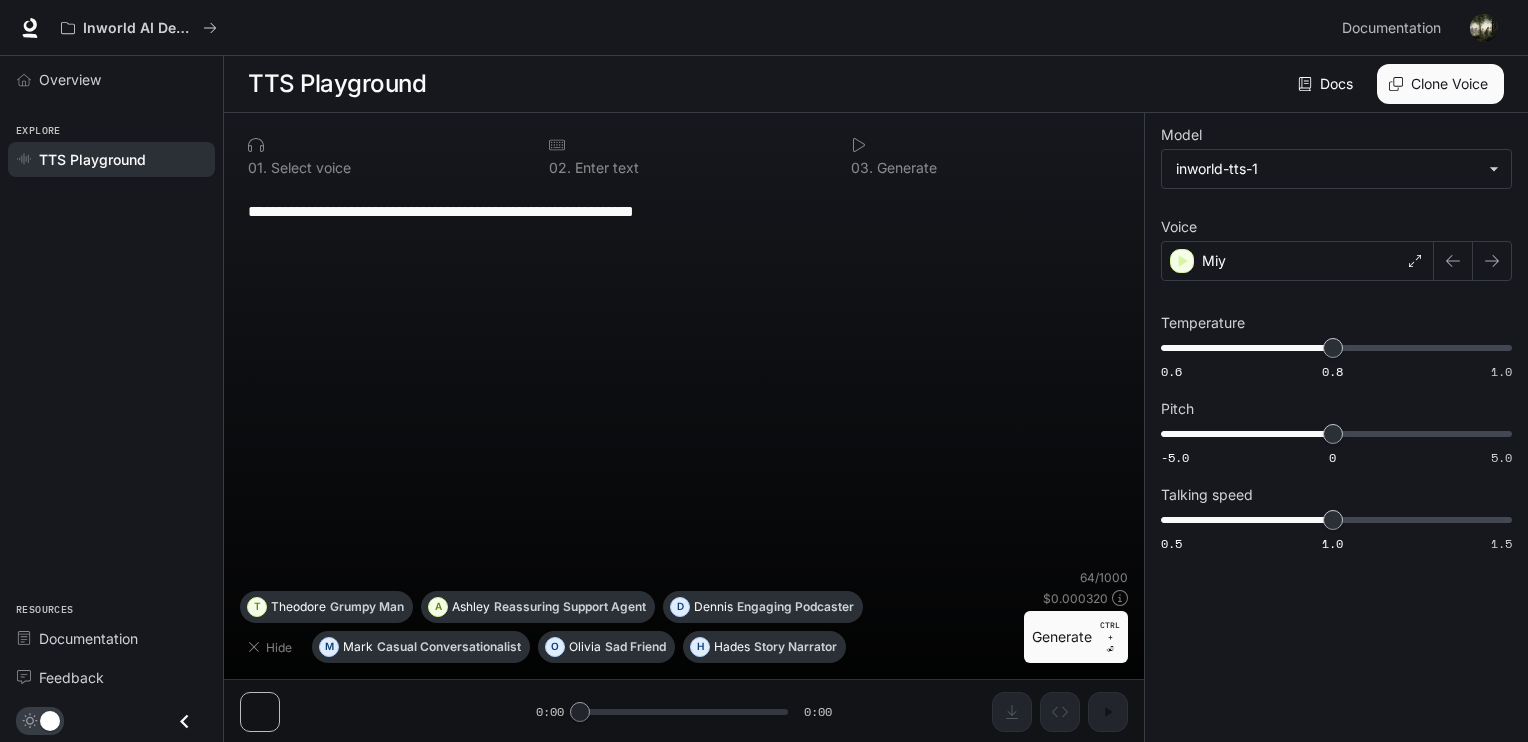 click on "**********" at bounding box center (684, 211) 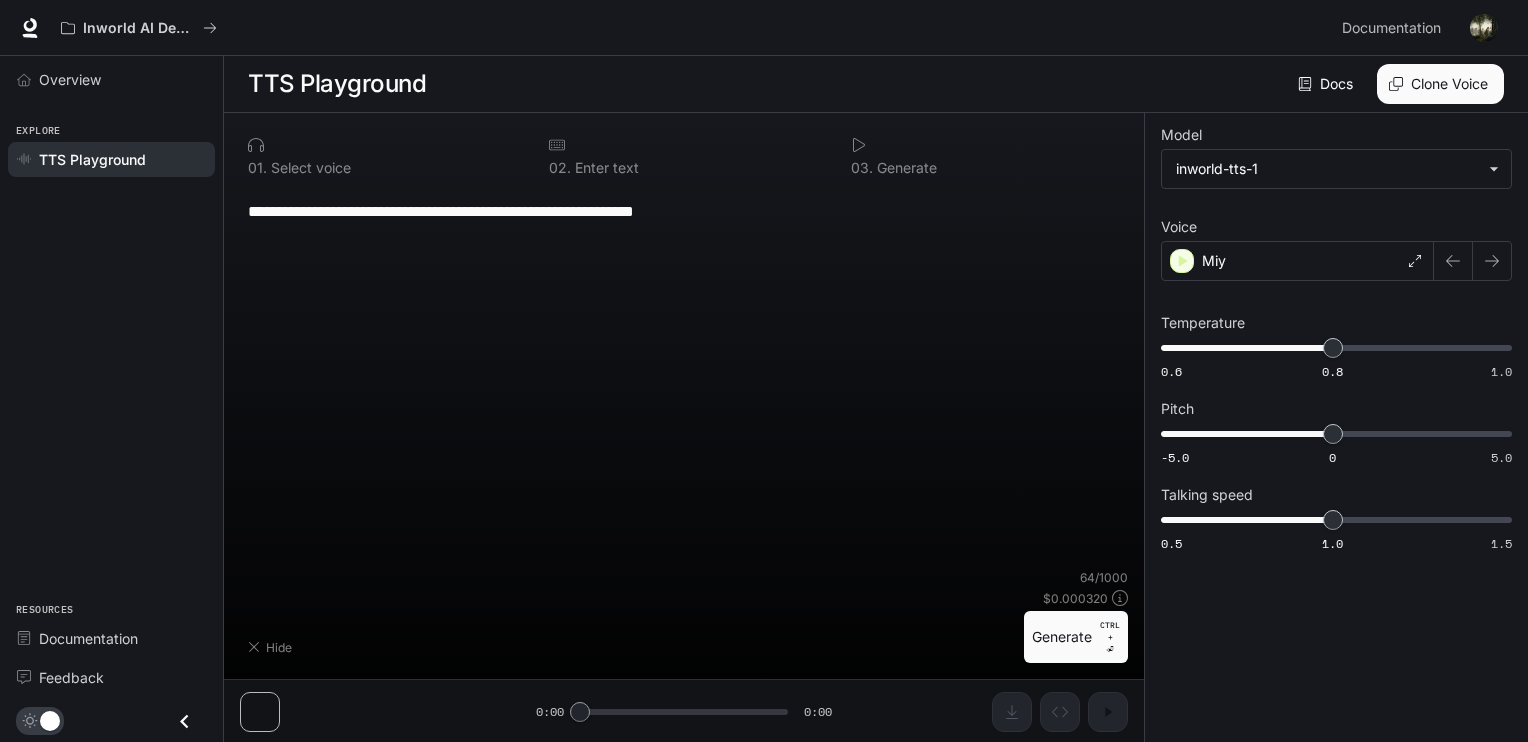 type on "*" 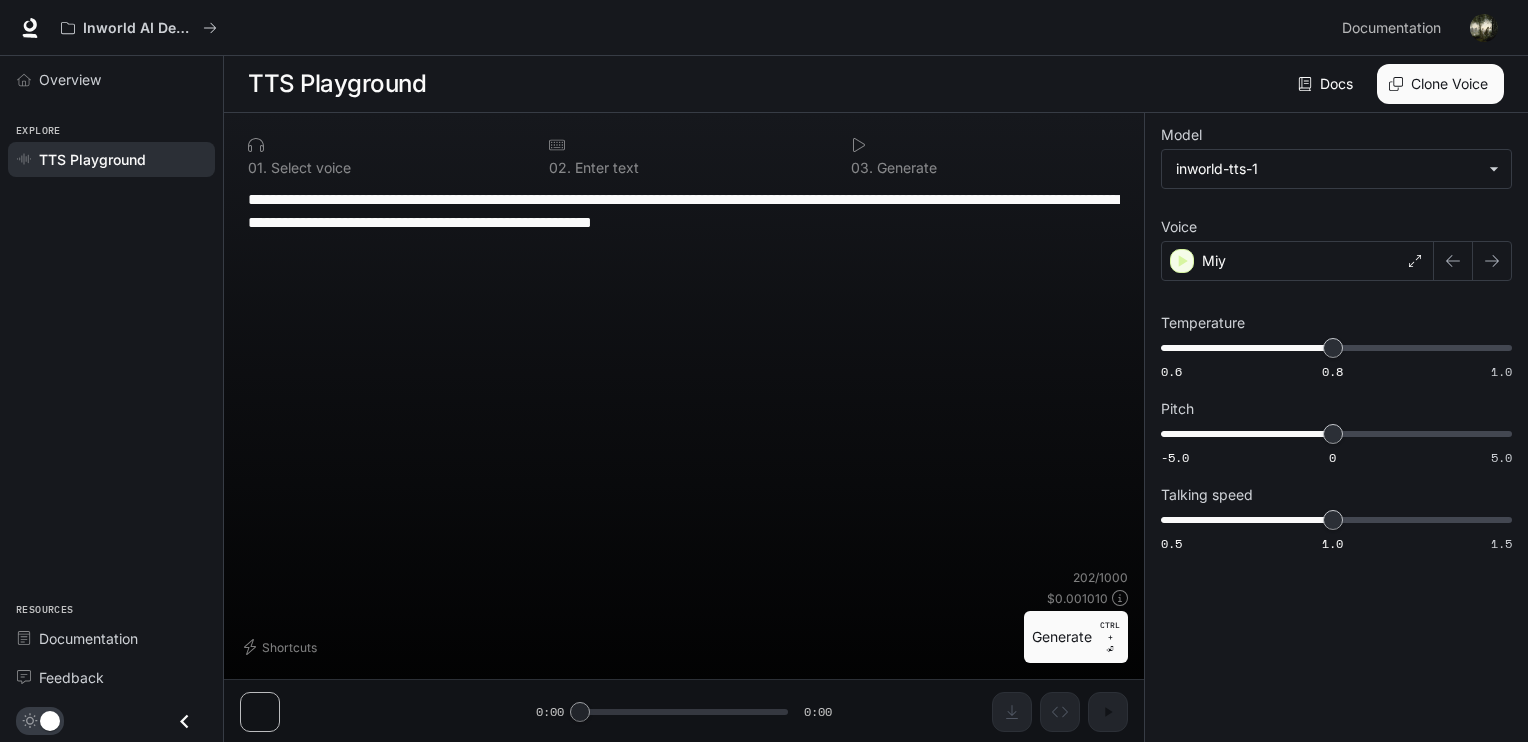 type on "**********" 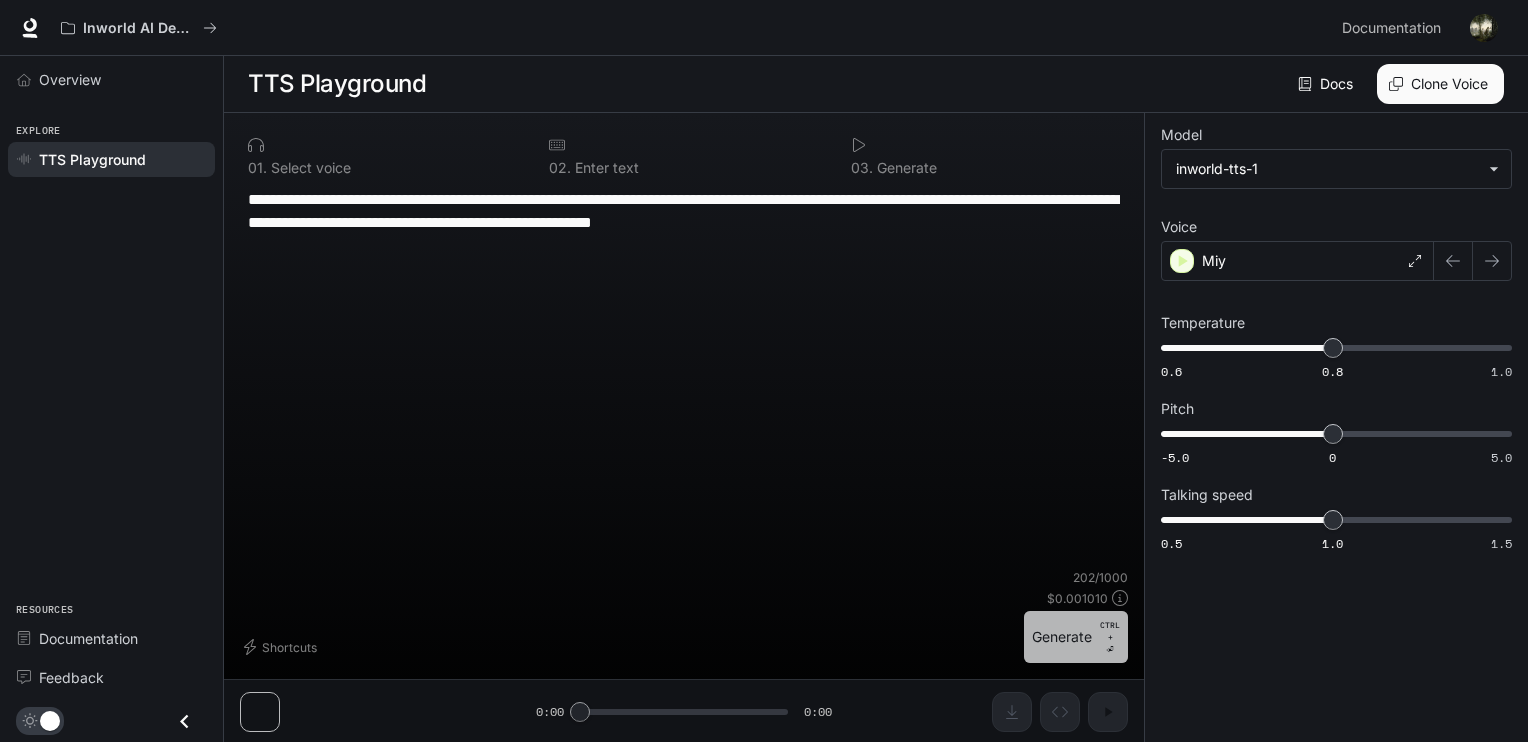 click on "Generate CTRL +  ⏎" at bounding box center (1076, 637) 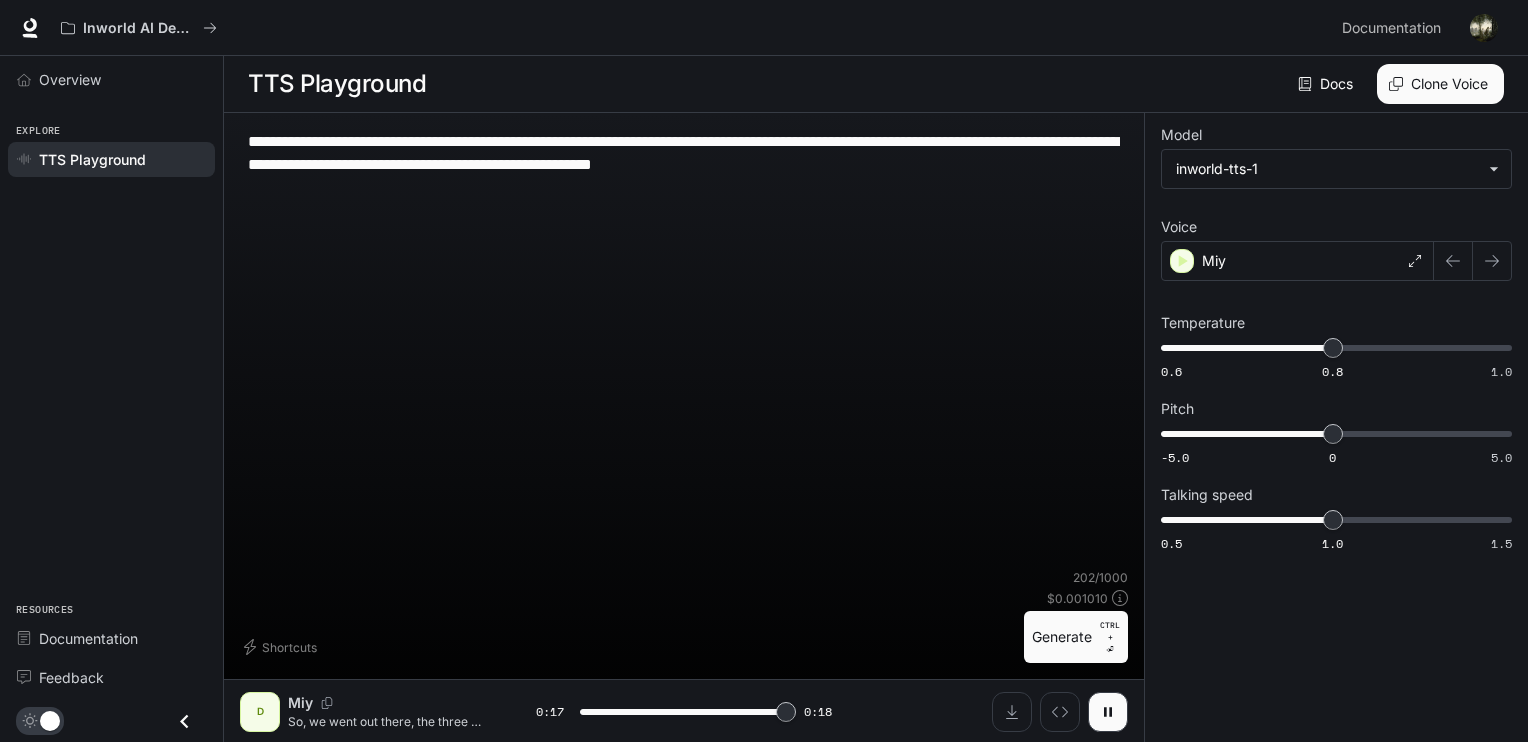 type on "*" 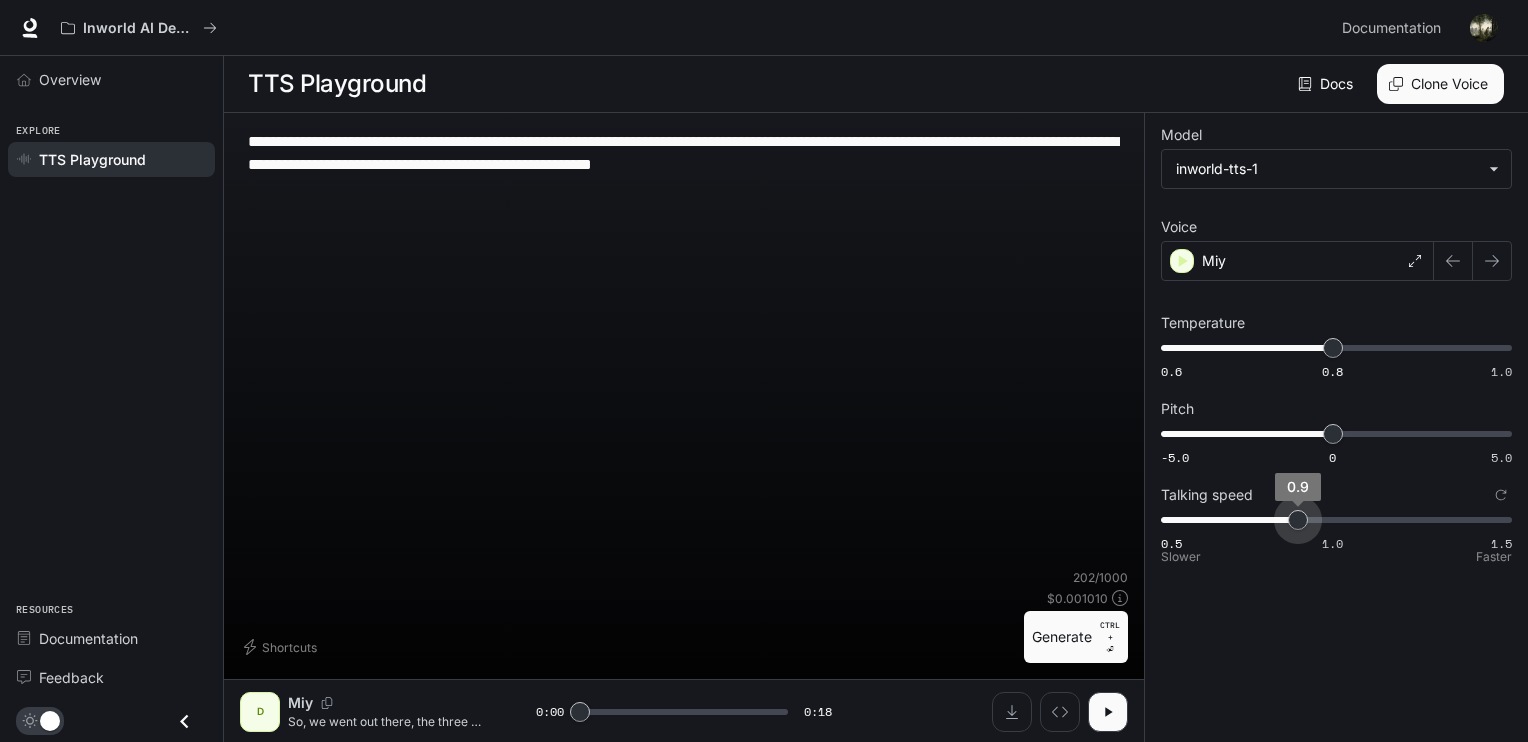type on "***" 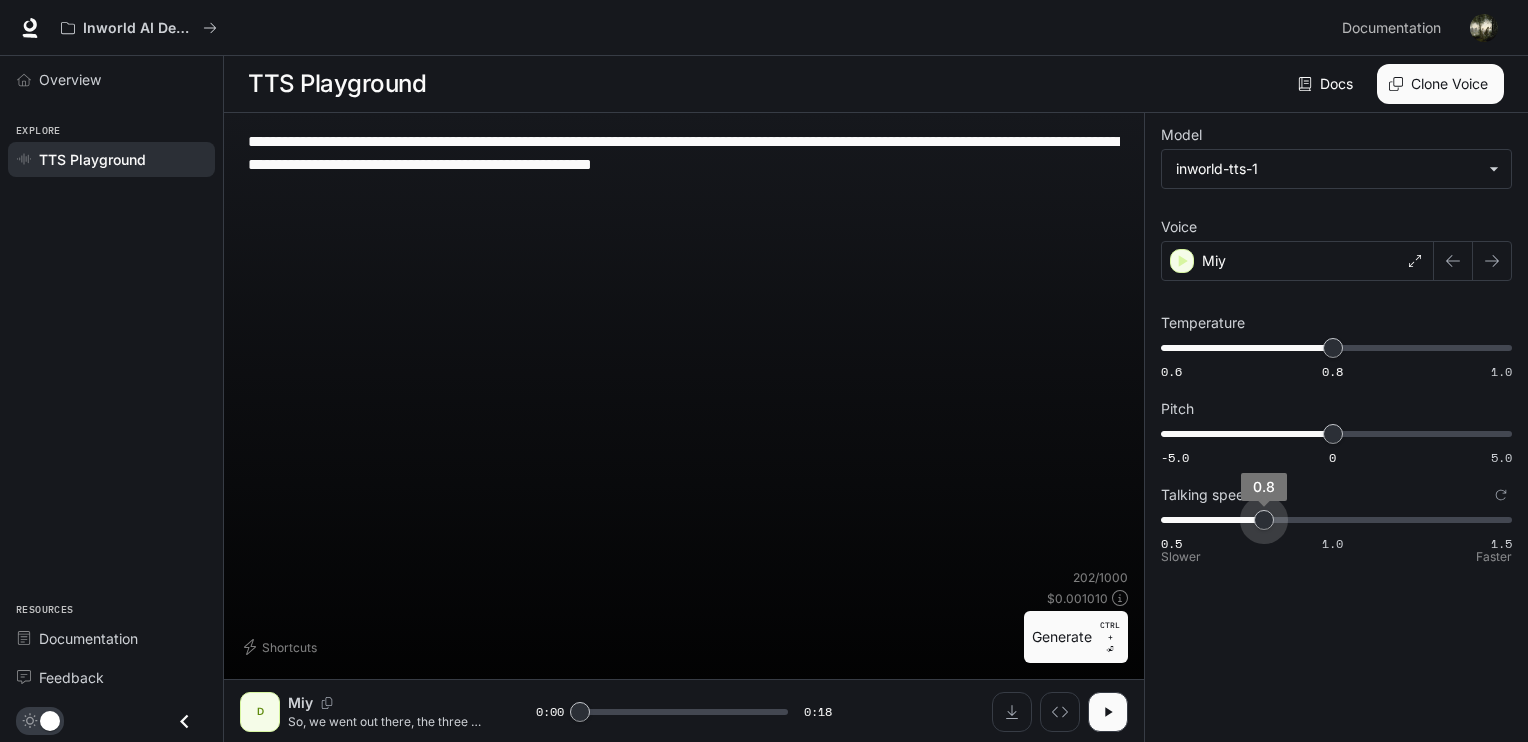 drag, startPoint x: 1328, startPoint y: 522, endPoint x: 1267, endPoint y: 523, distance: 61.008198 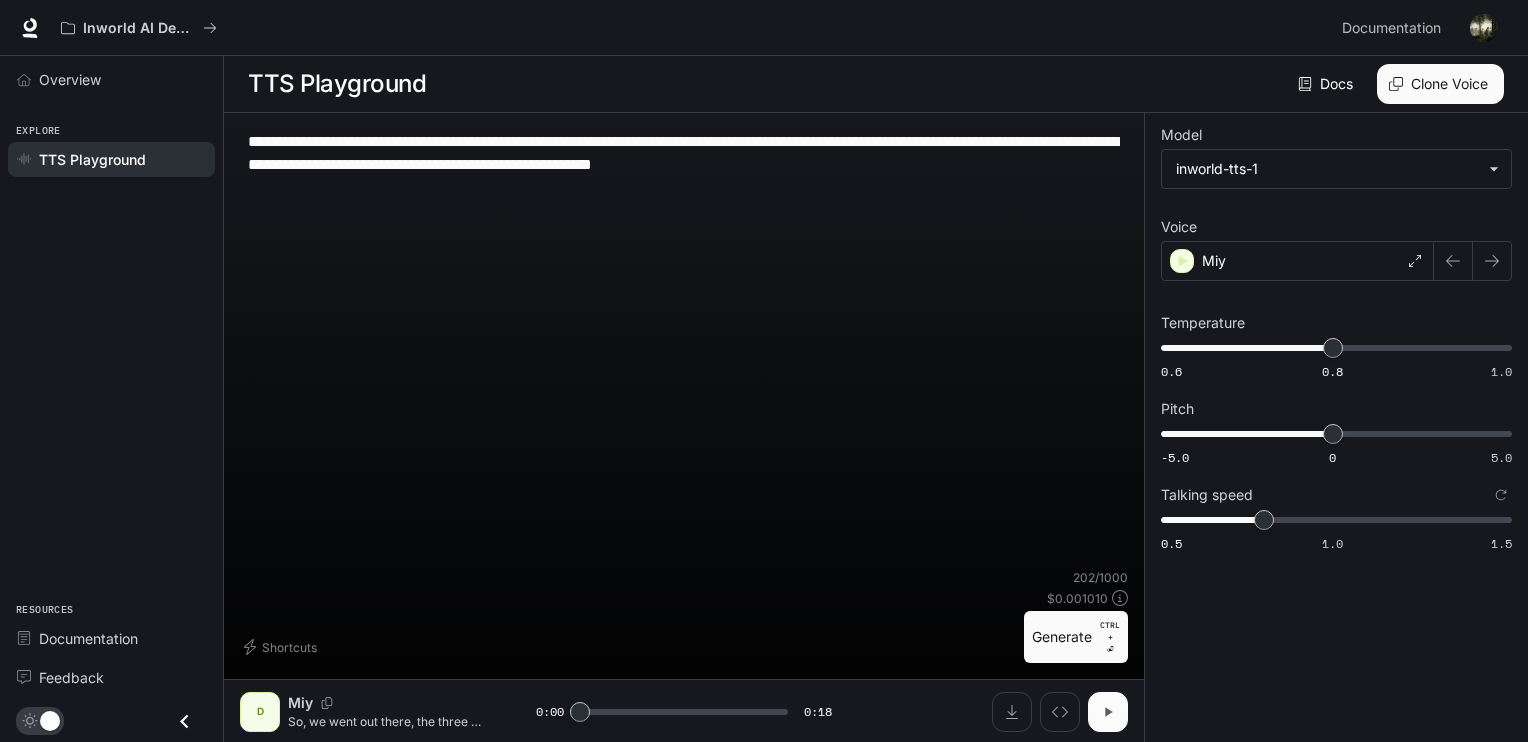 click 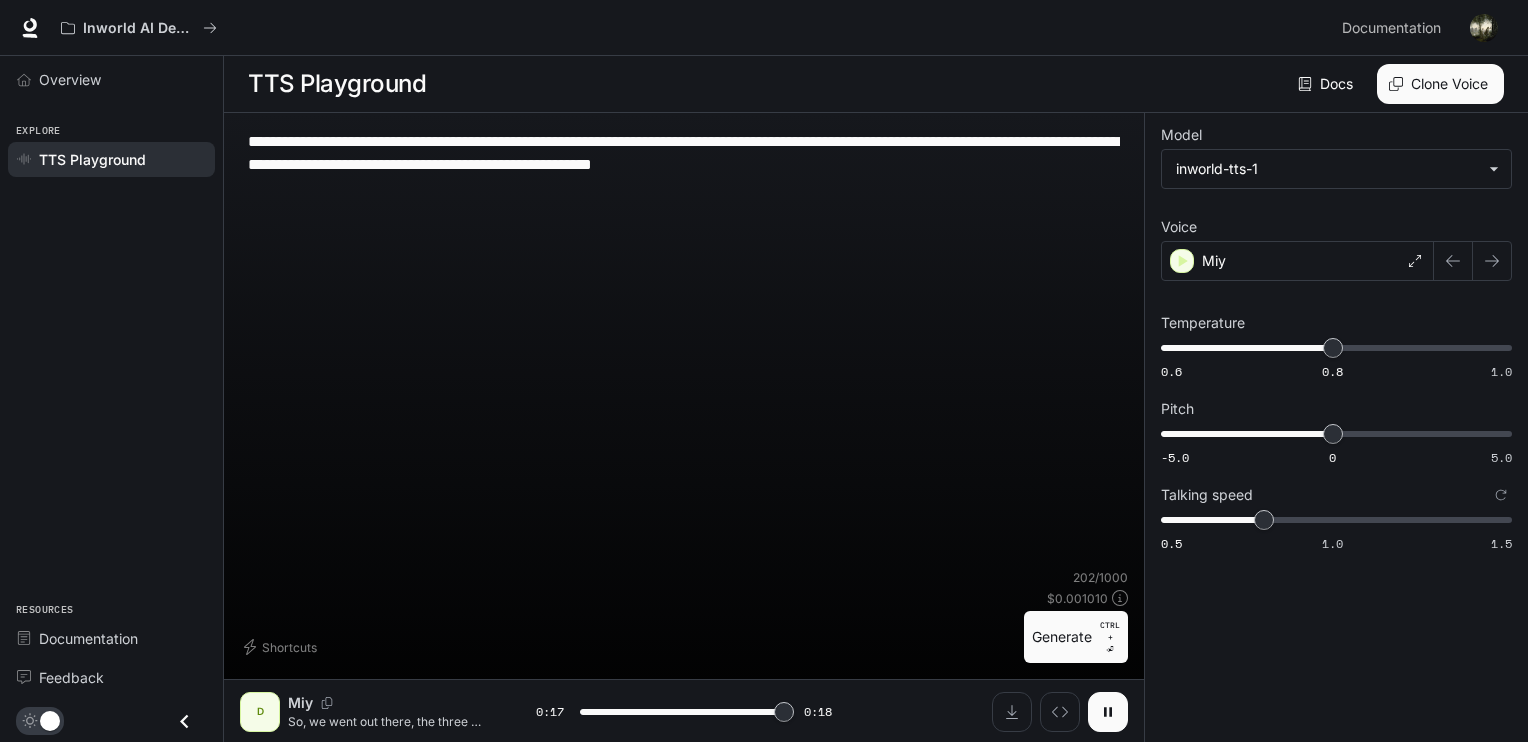 type on "*" 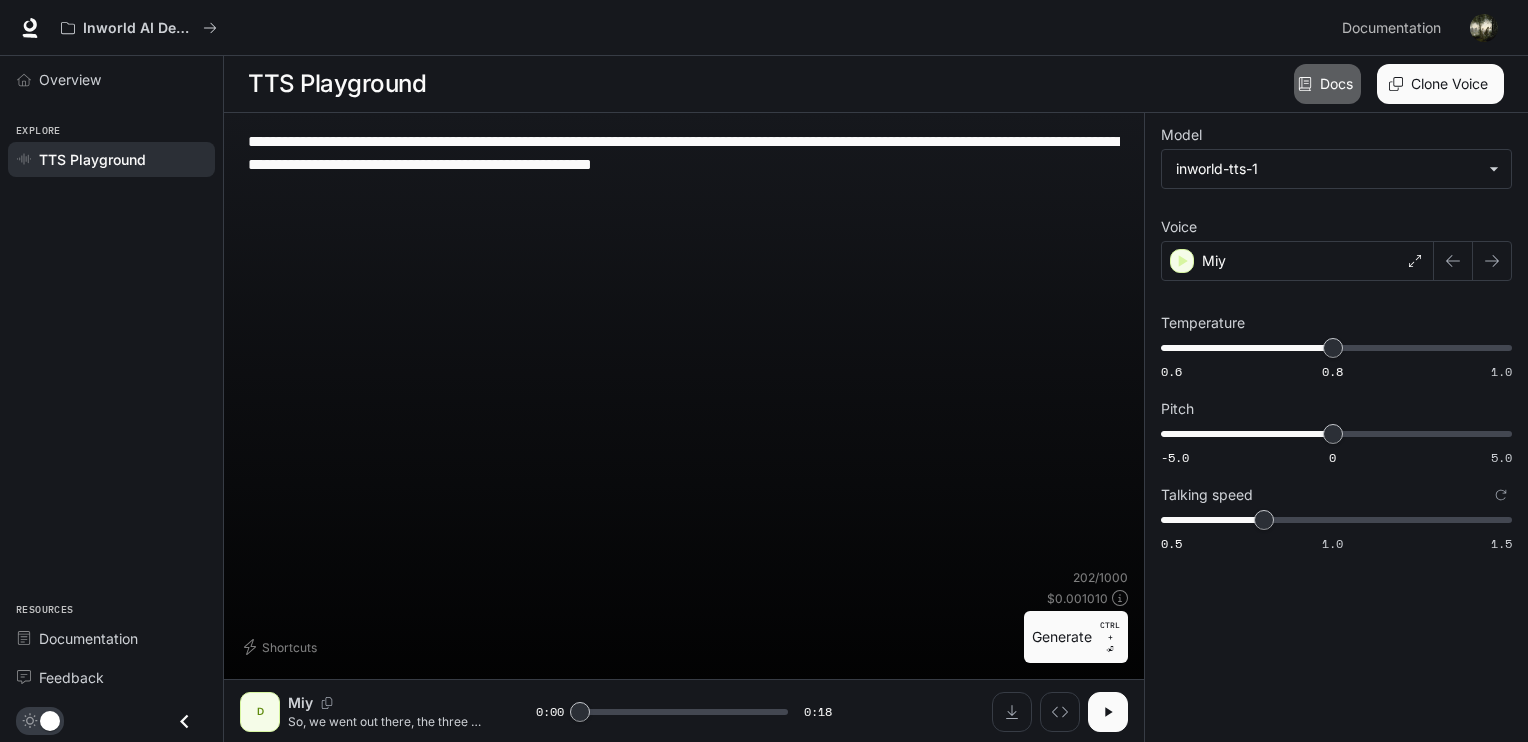 click on "Docs" at bounding box center (1327, 84) 